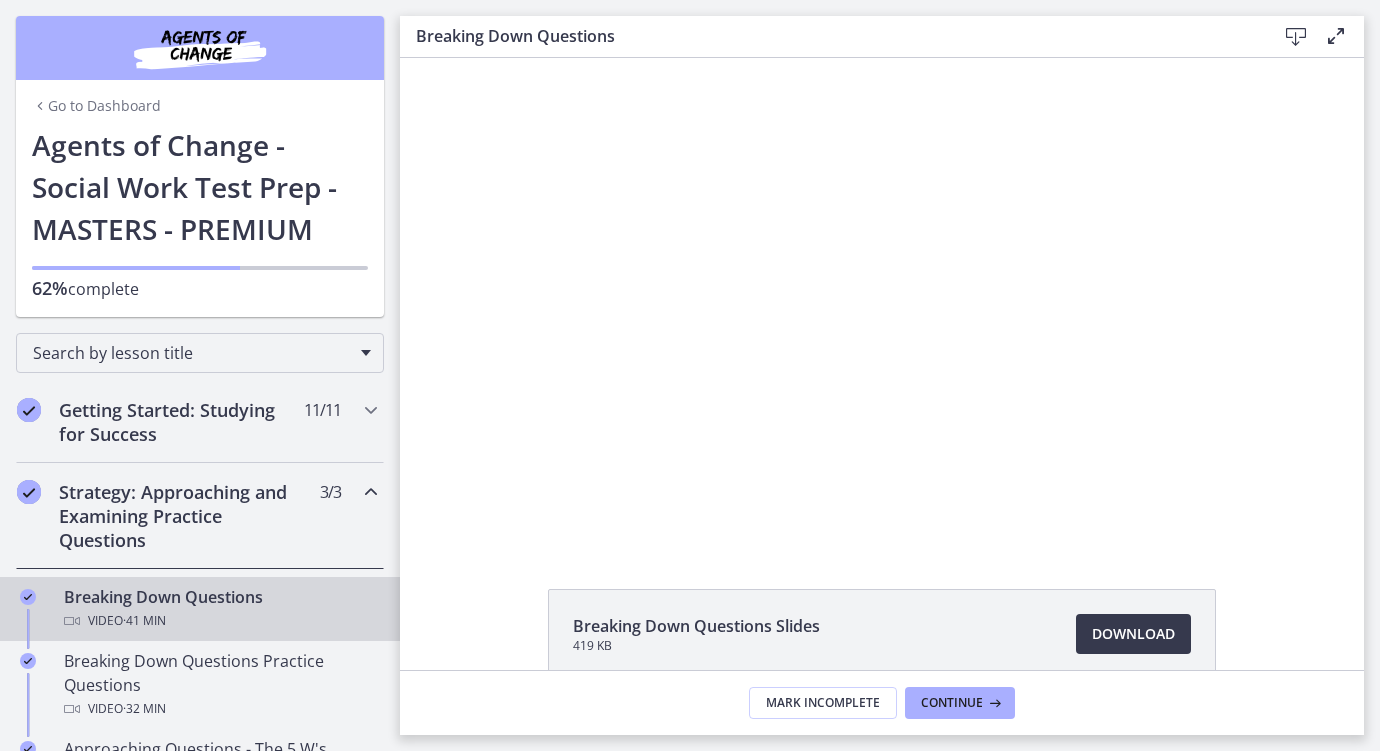scroll, scrollTop: 0, scrollLeft: 0, axis: both 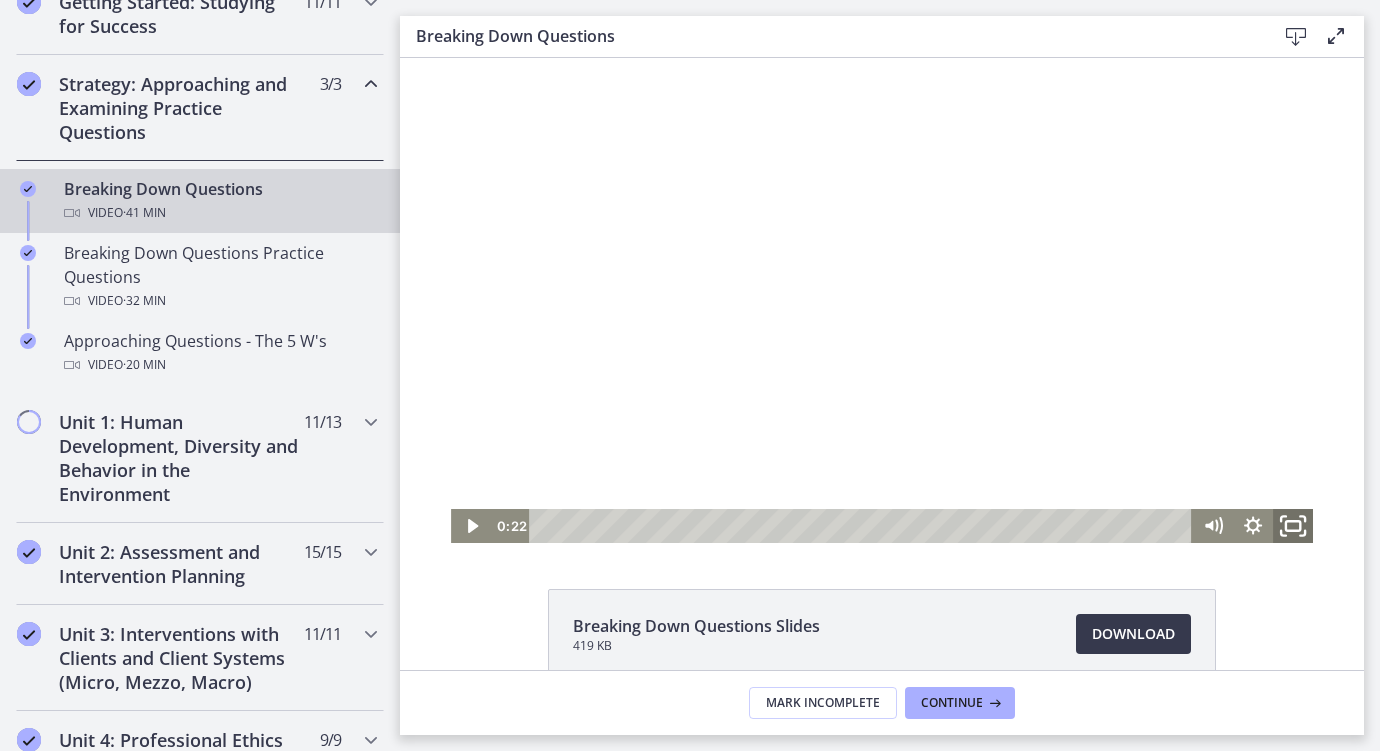 click 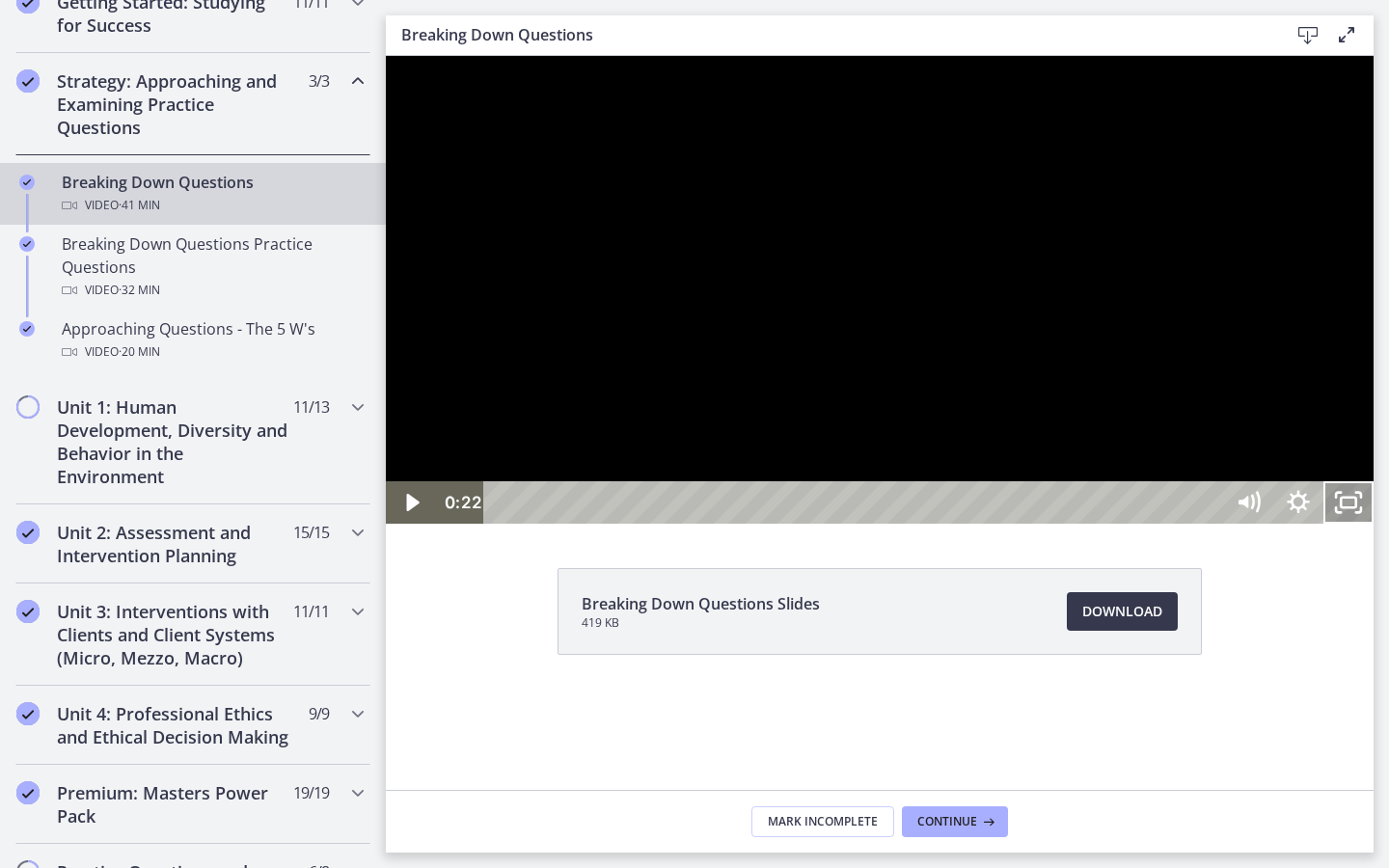click 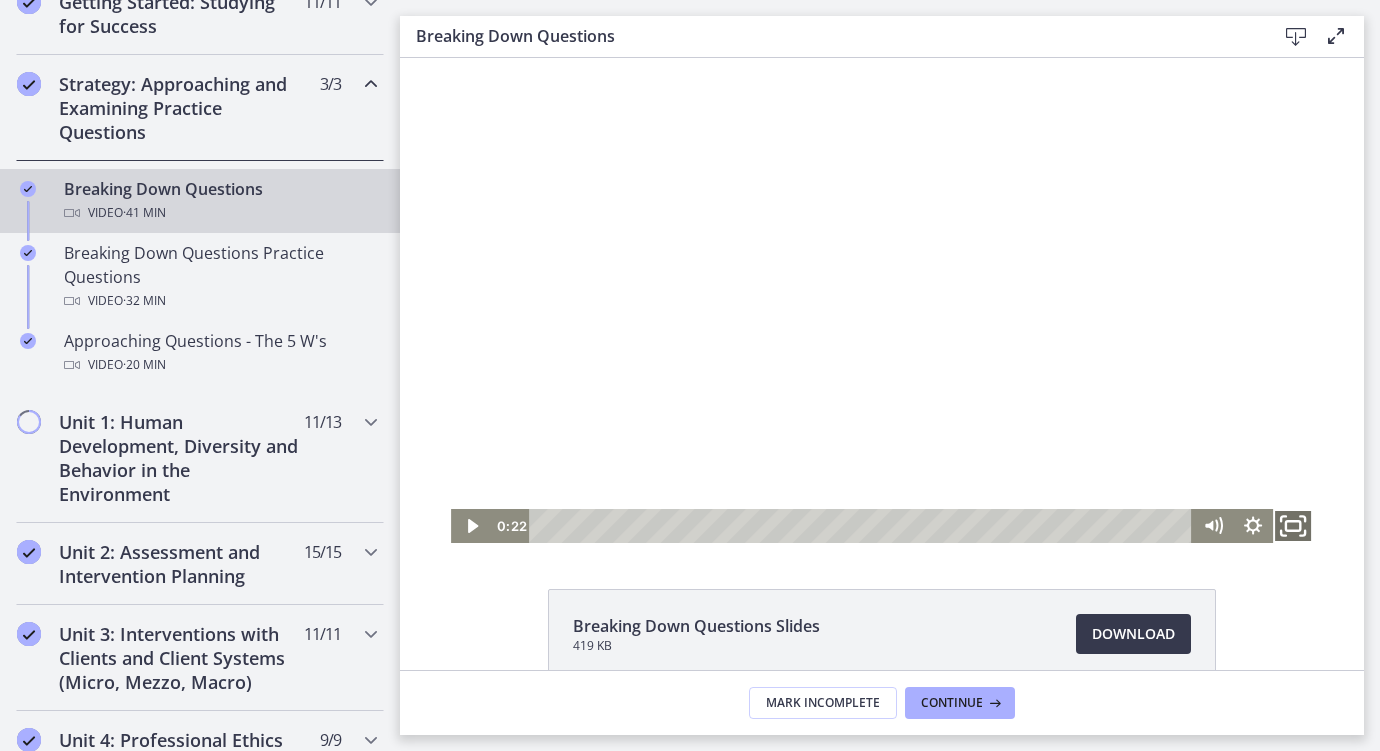 click 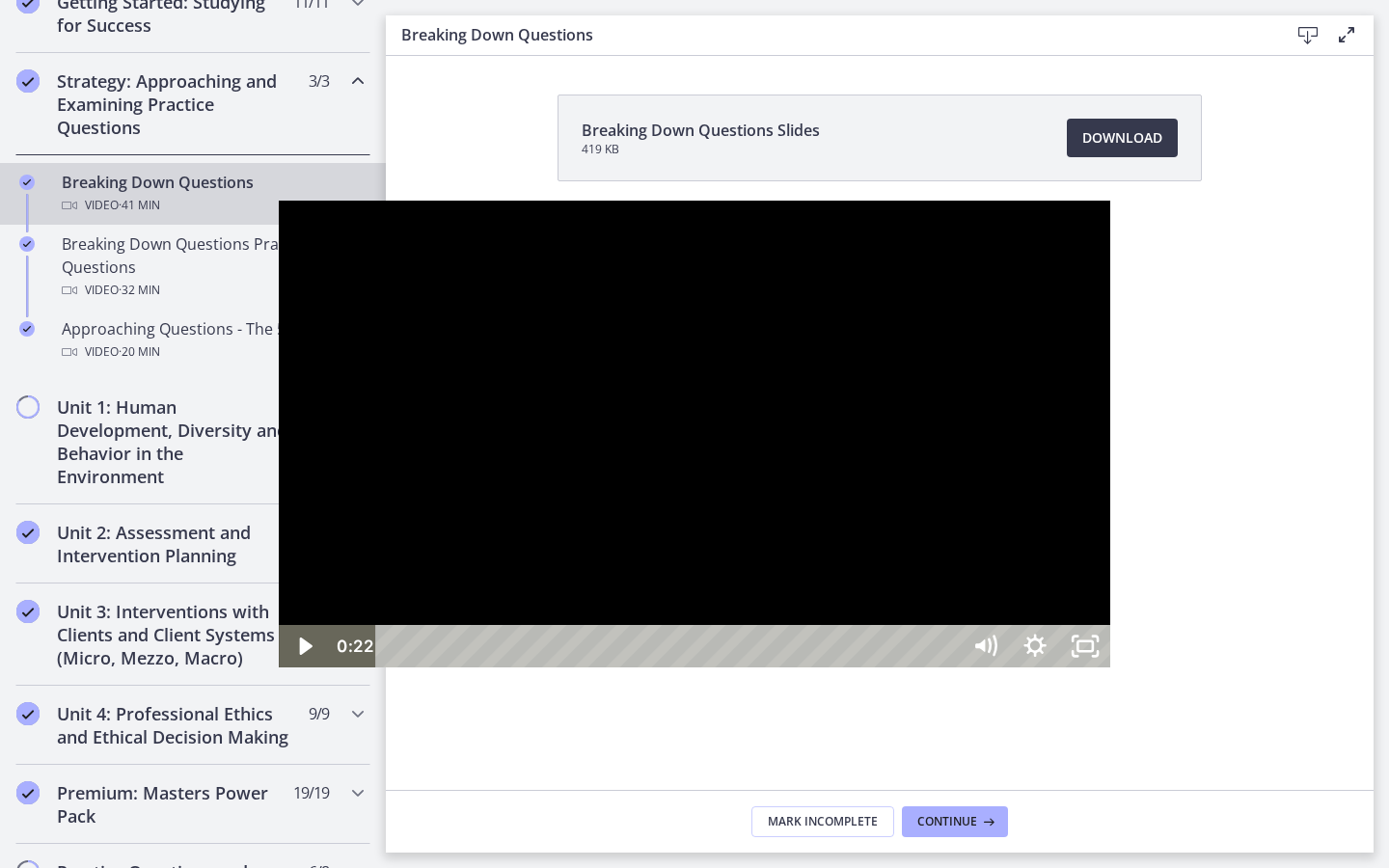 click at bounding box center (694, 434) 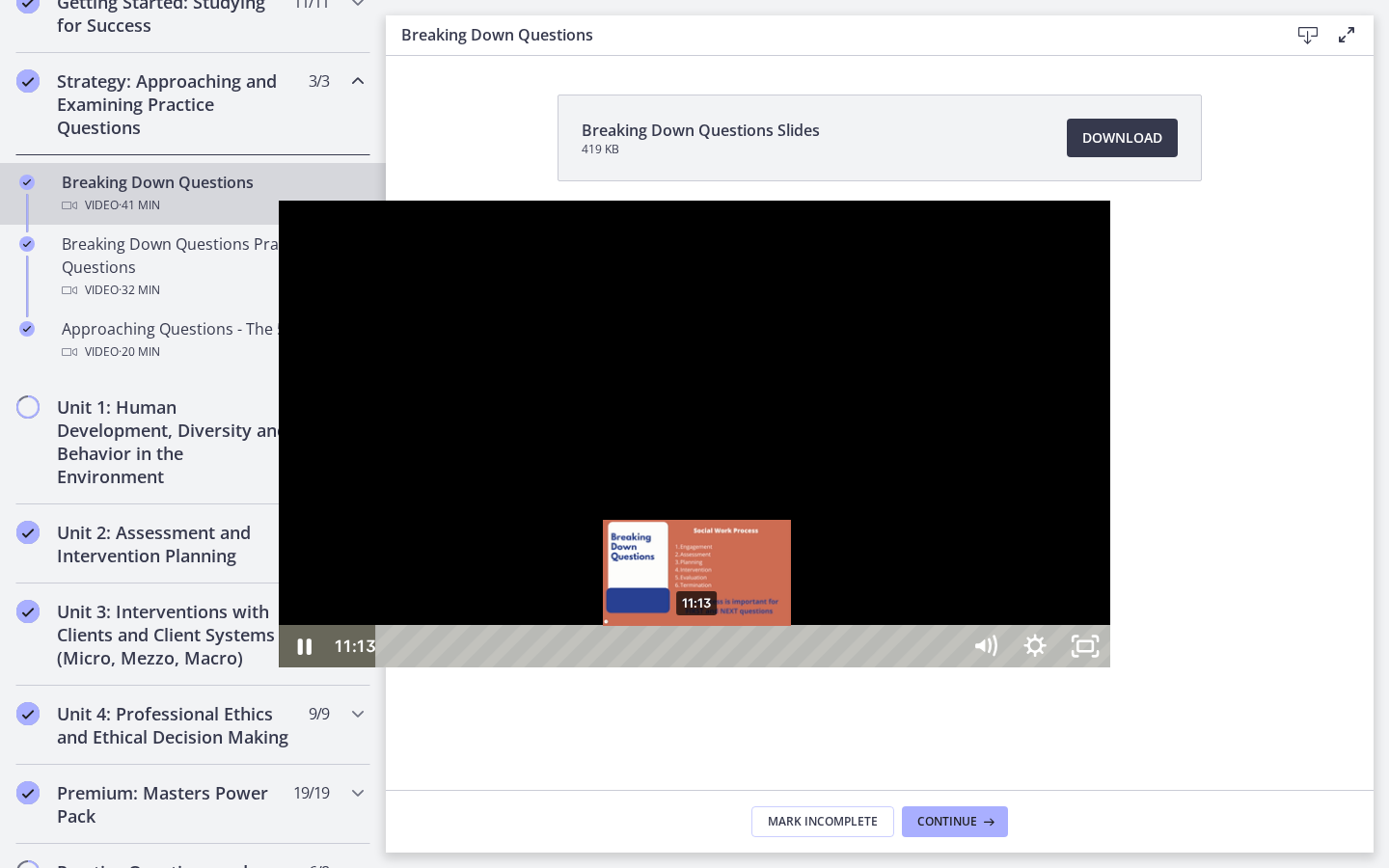 click on "11:13" at bounding box center (670, 646) 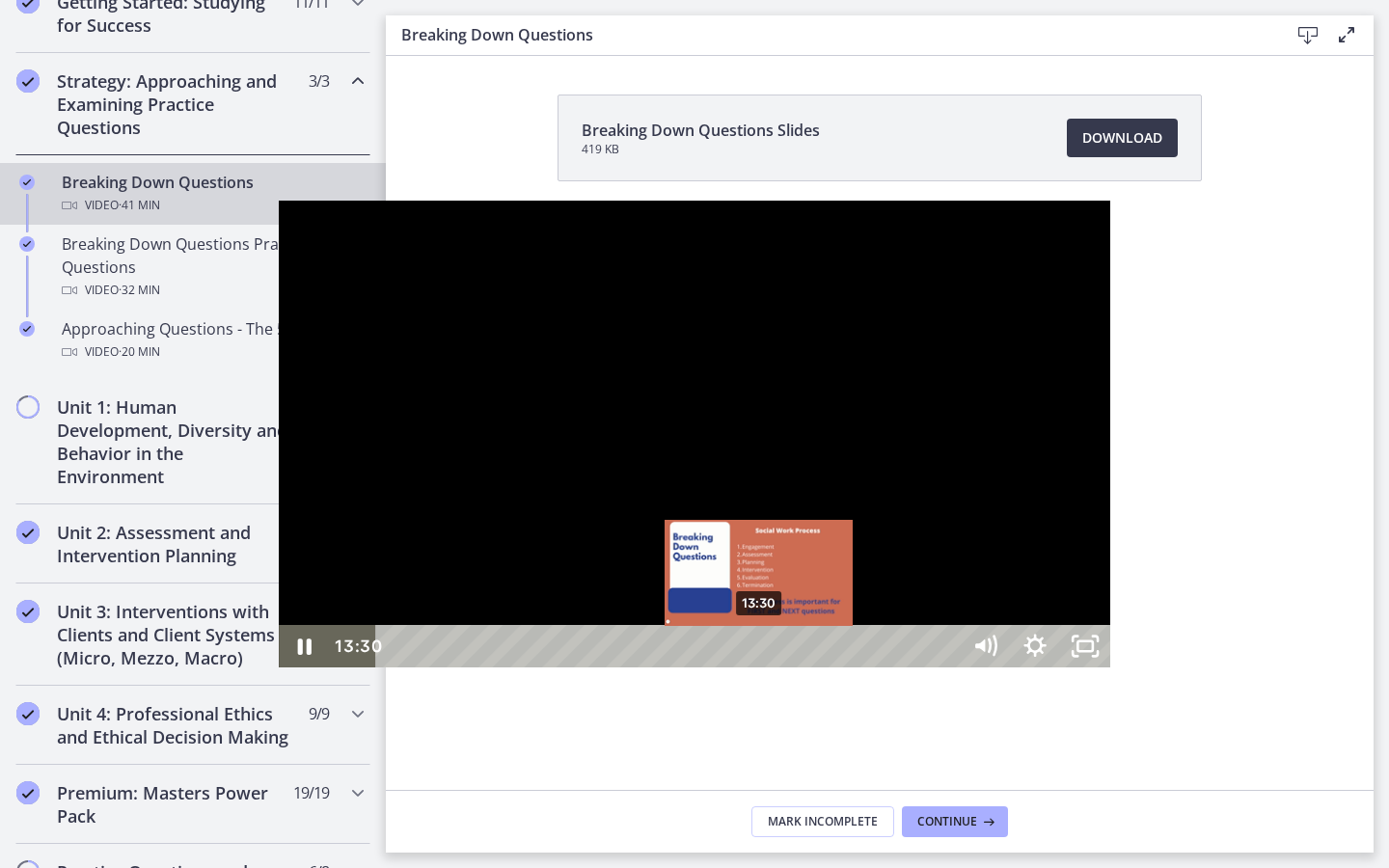 click on "13:30" at bounding box center [670, 646] 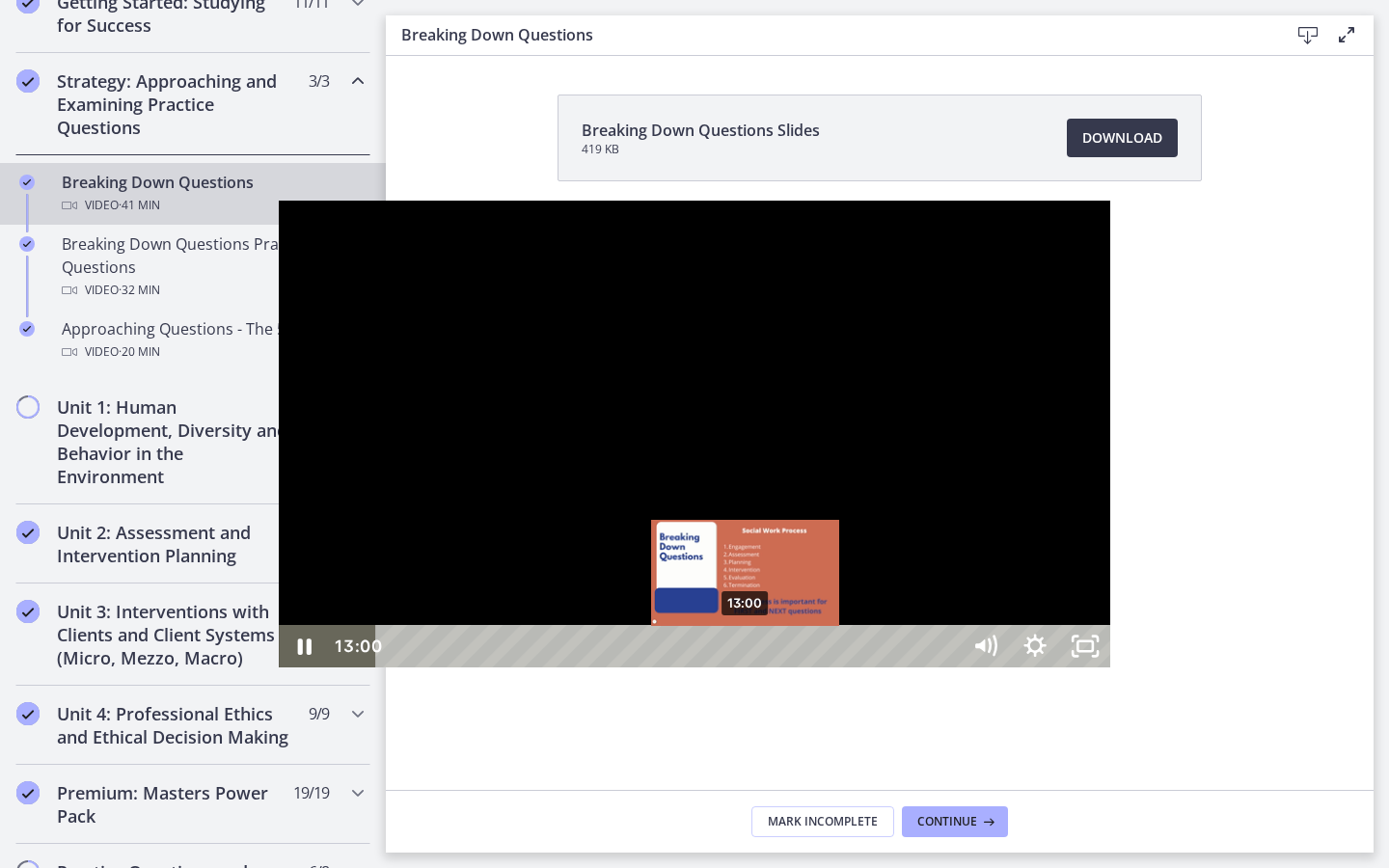 click on "13:00" at bounding box center (670, 646) 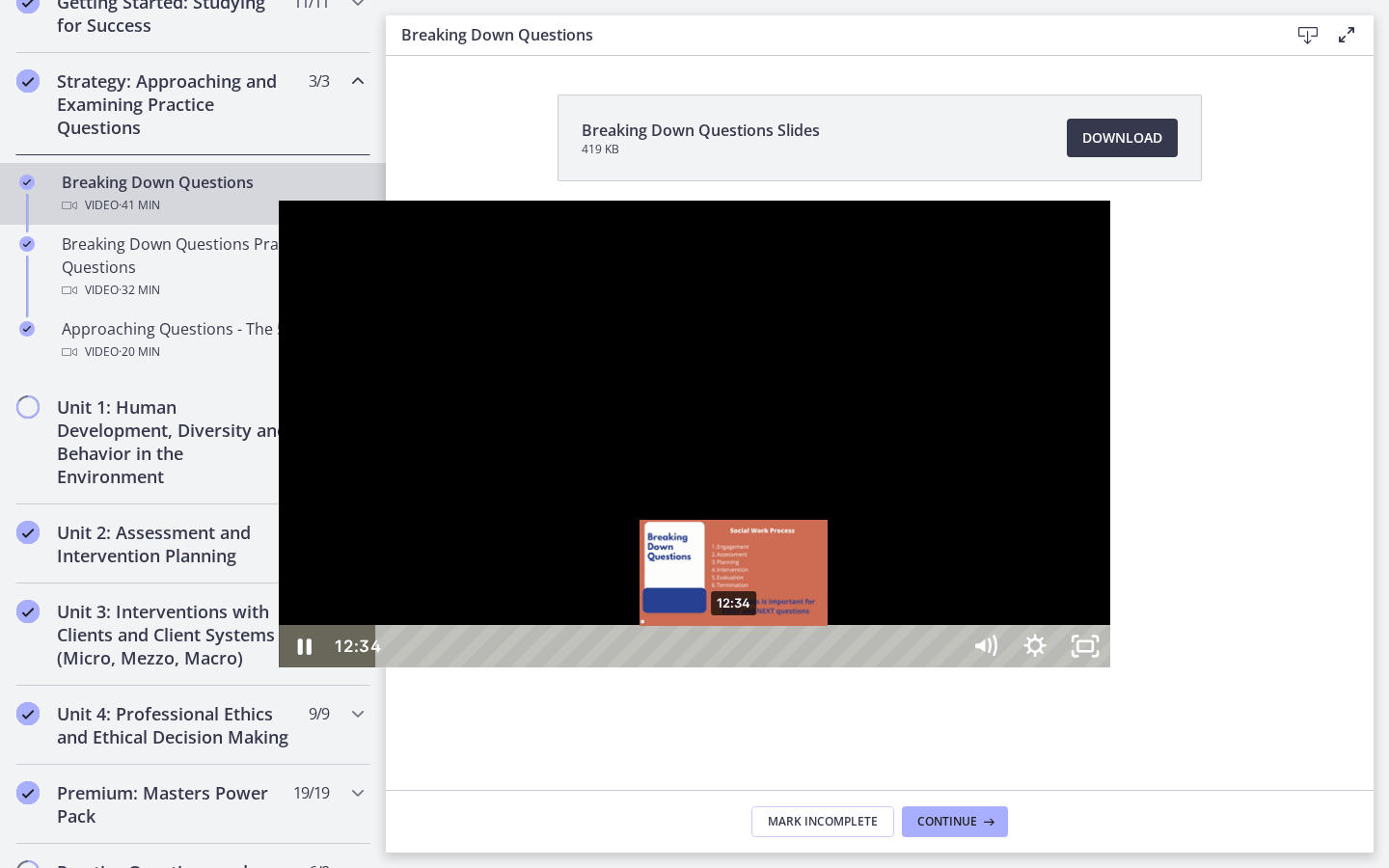 click on "12:34" at bounding box center (670, 646) 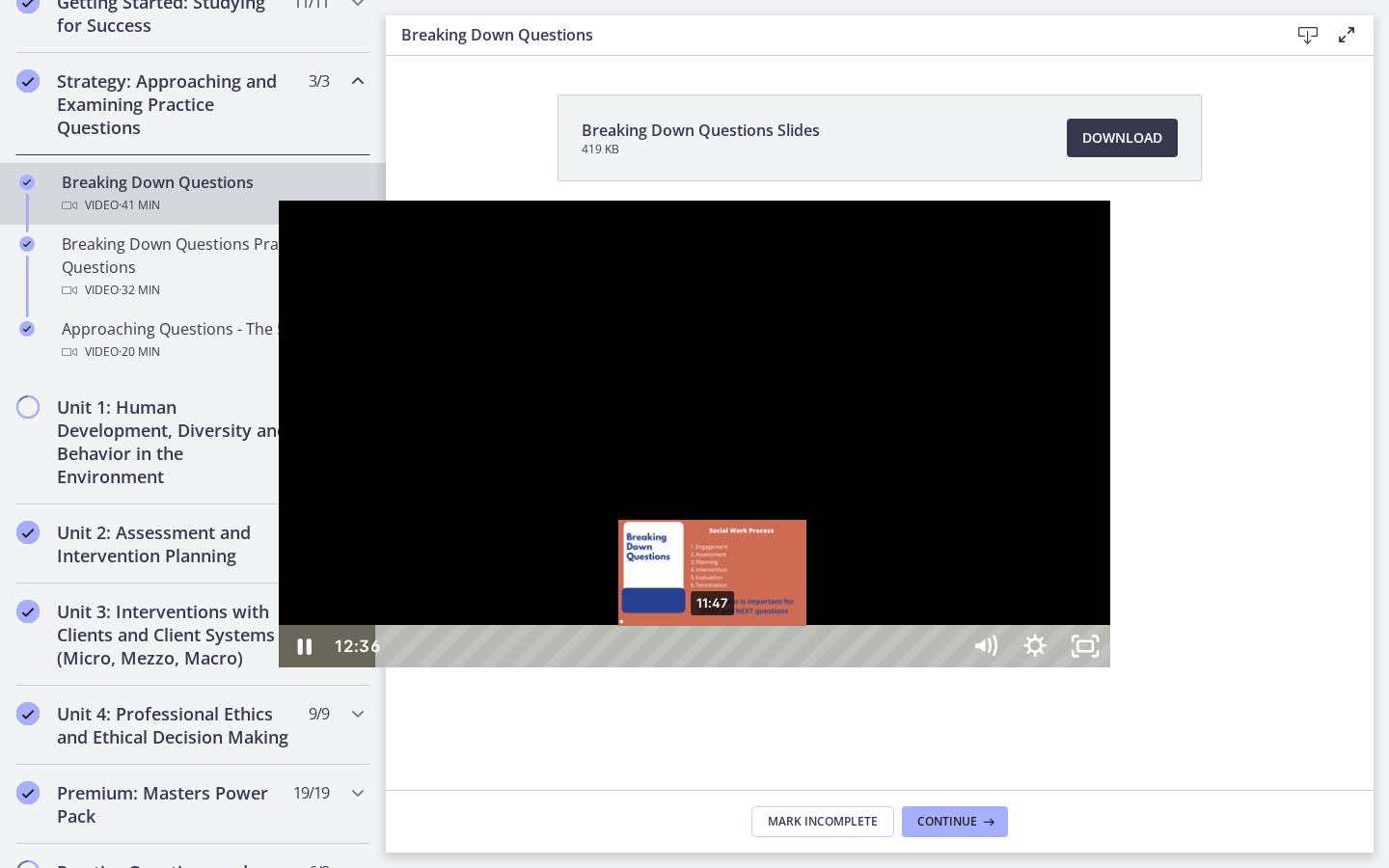 click on "11:47" at bounding box center (670, 646) 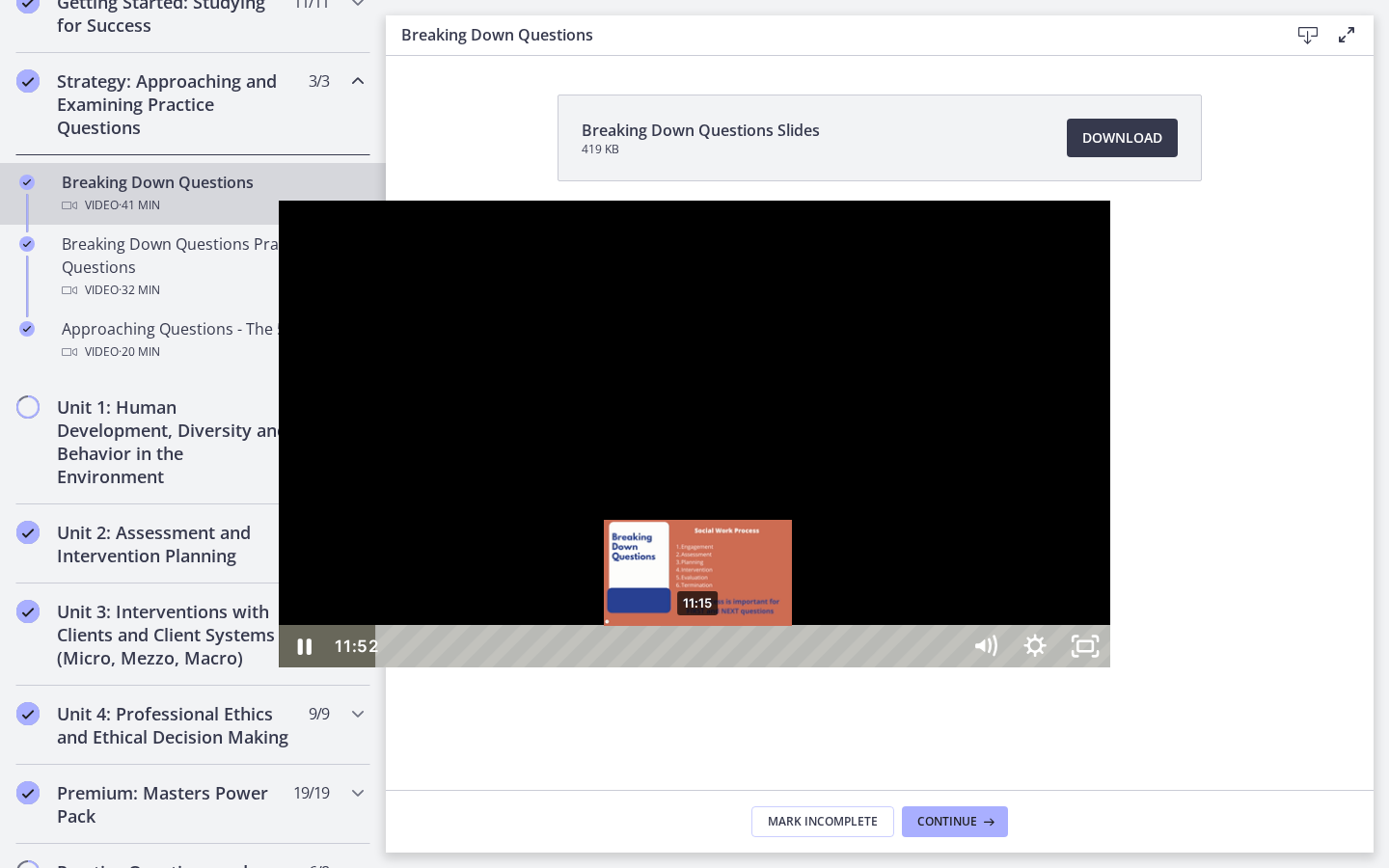 click on "11:15" at bounding box center [670, 646] 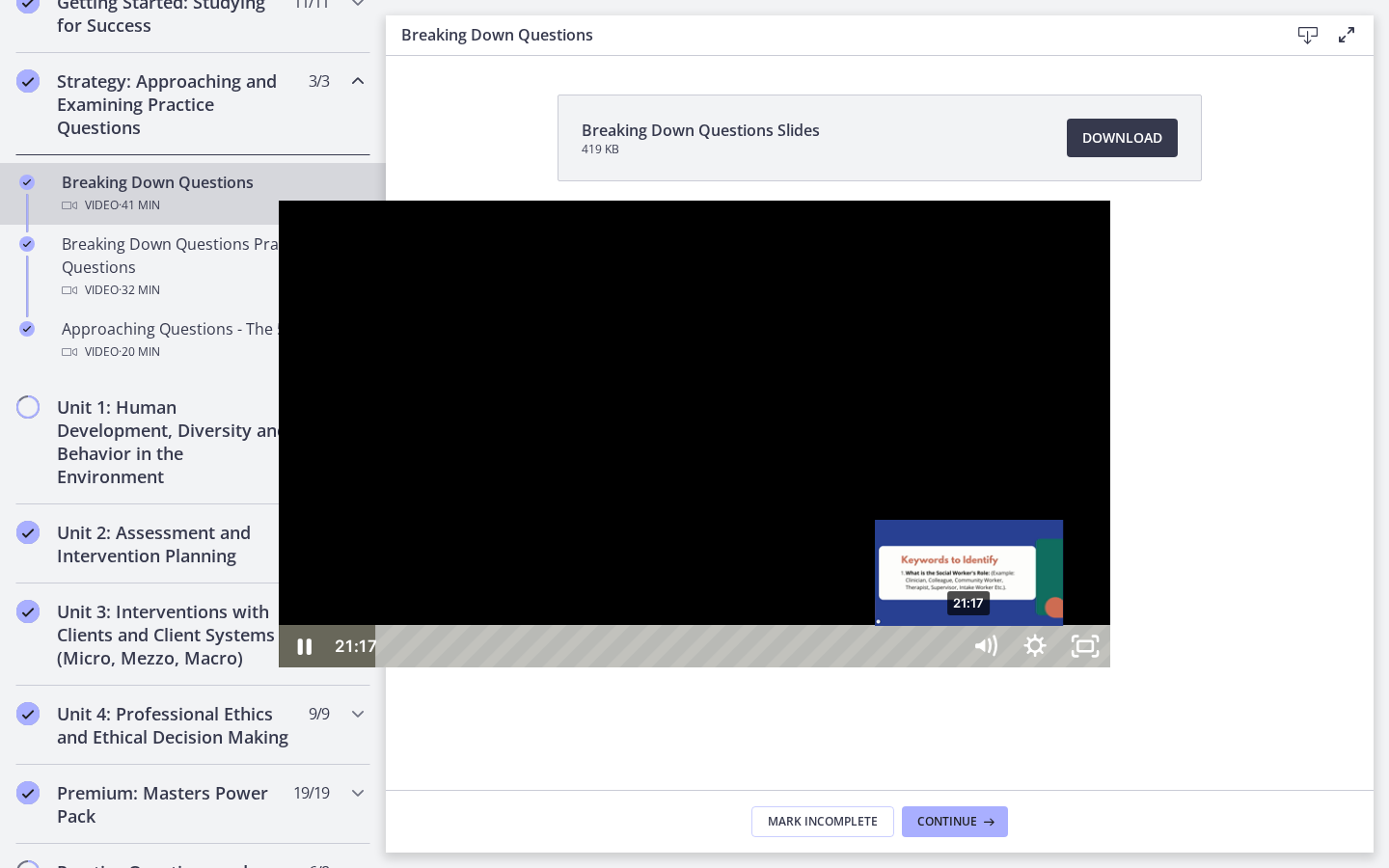 click on "21:17" at bounding box center (670, 646) 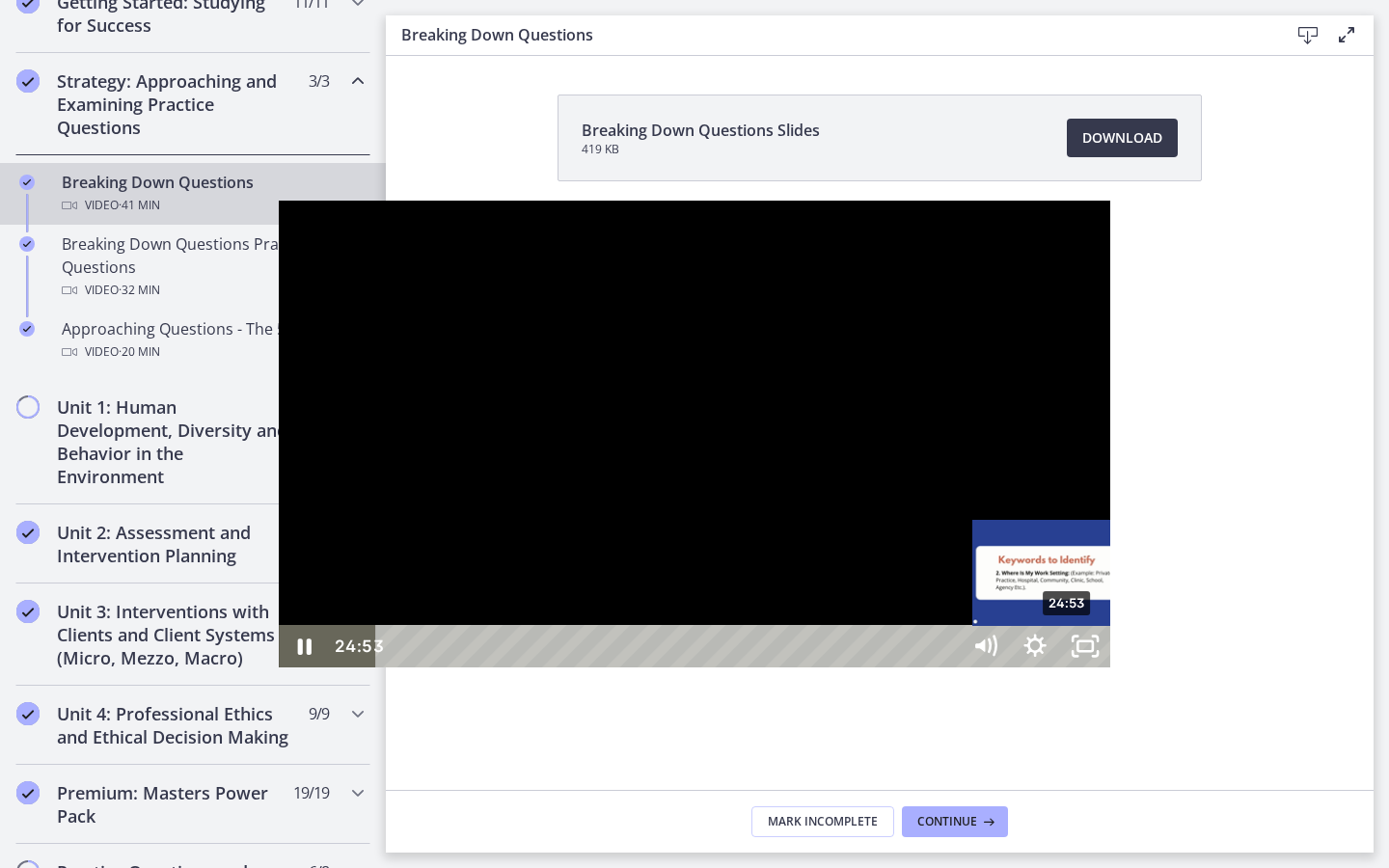 click on "24:53" at bounding box center (670, 646) 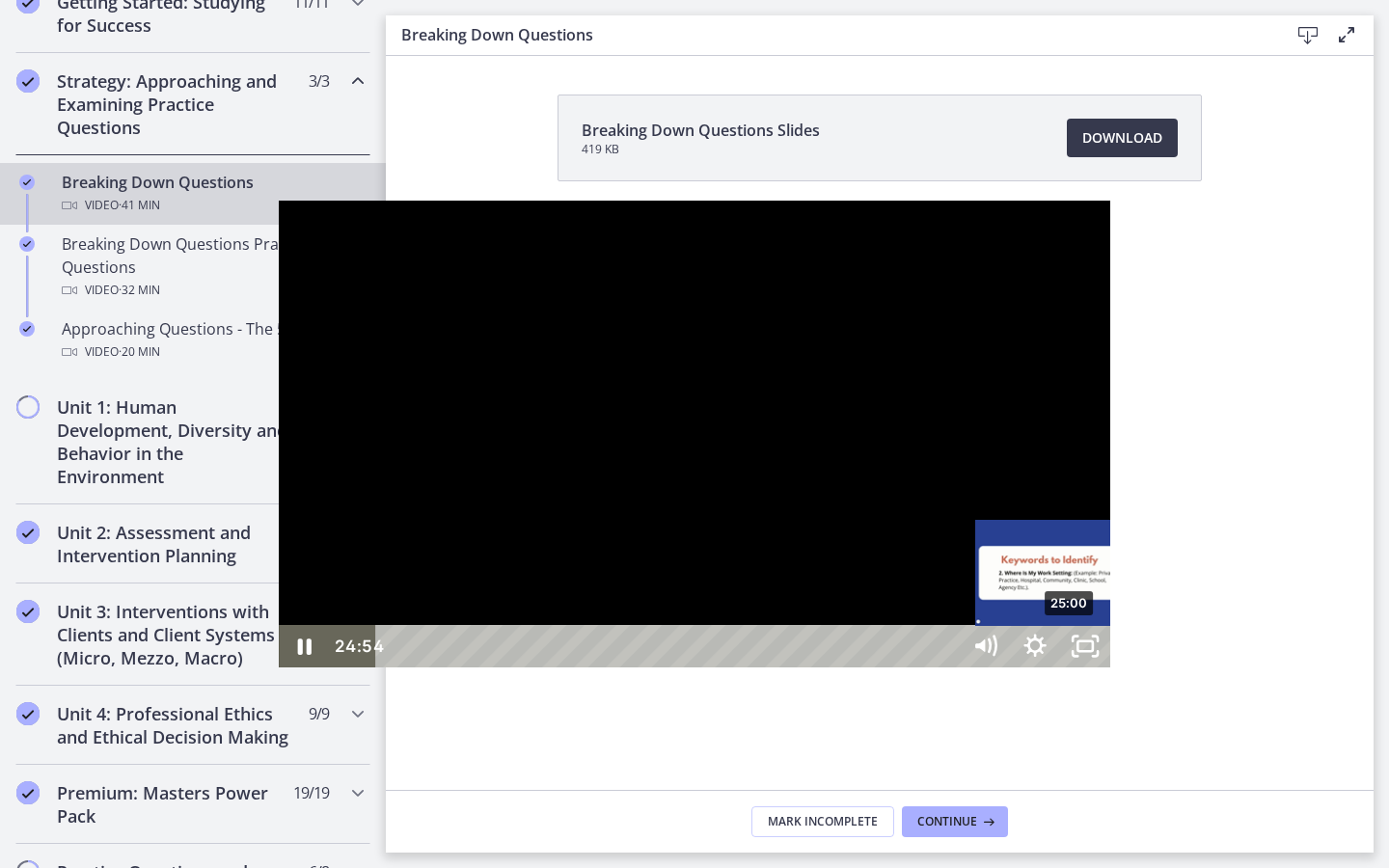click on "25:00" at bounding box center (670, 646) 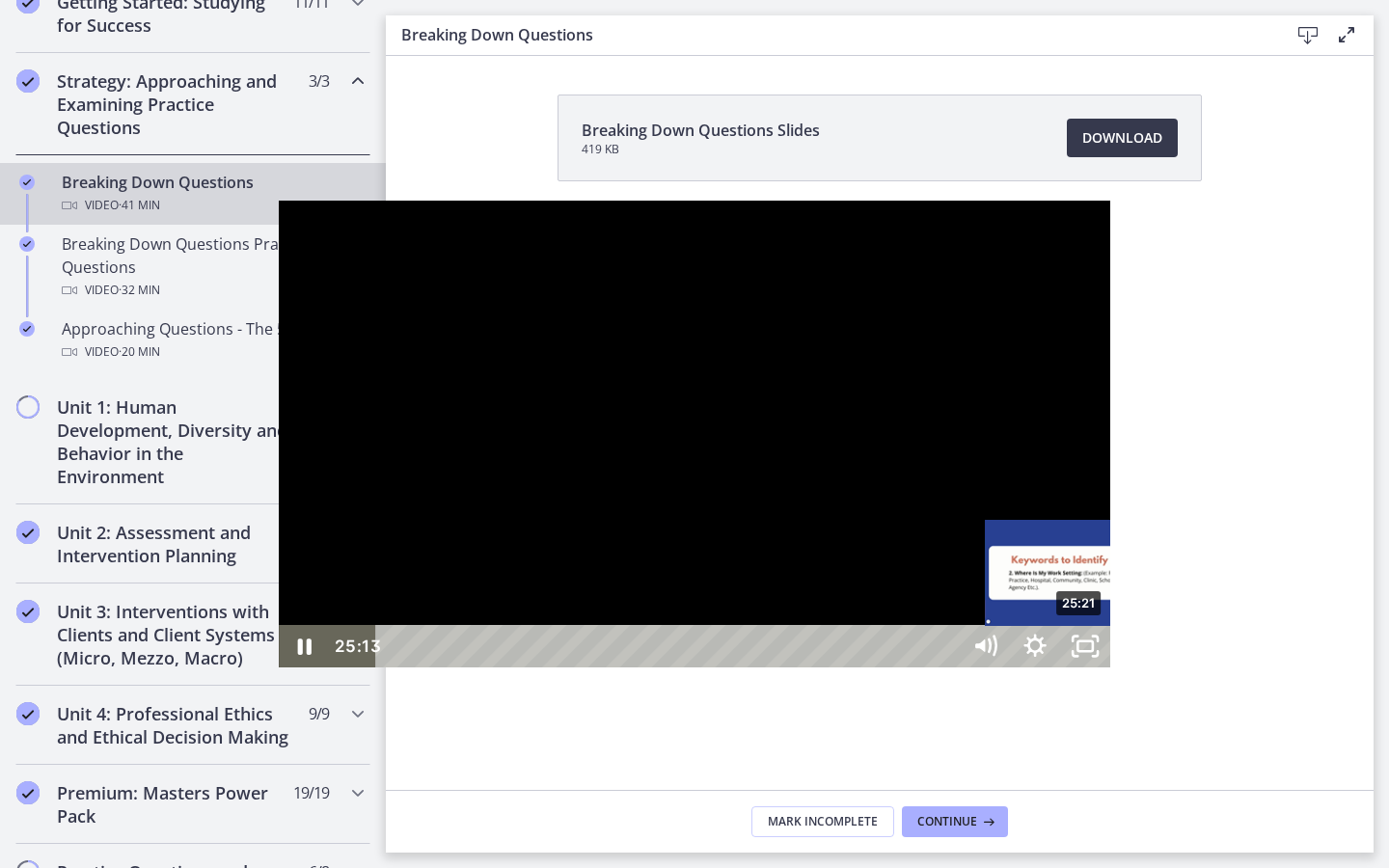 click on "25:21" at bounding box center [670, 646] 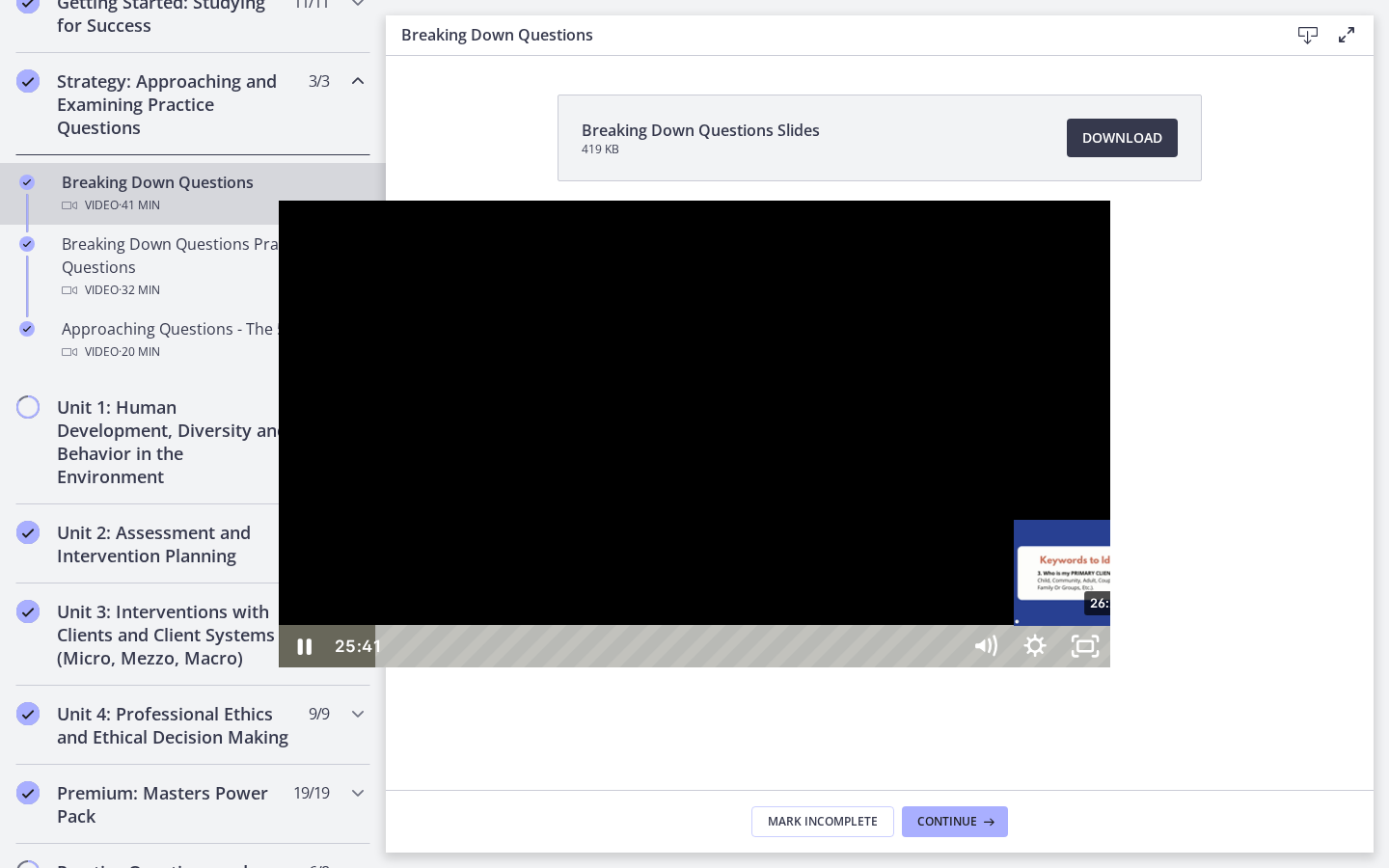 click on "26:25" at bounding box center [670, 646] 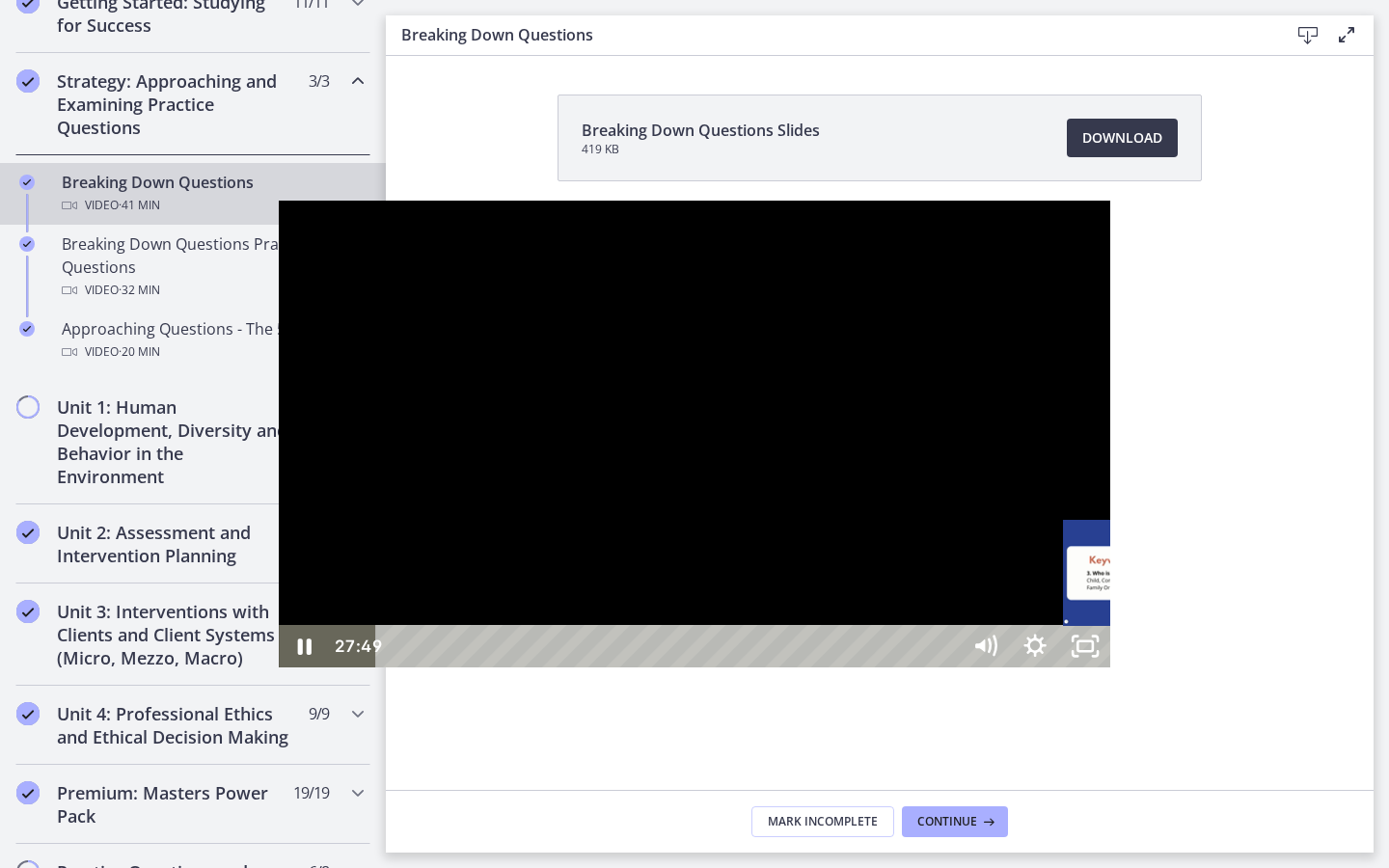 click on "28:14" at bounding box center [670, 646] 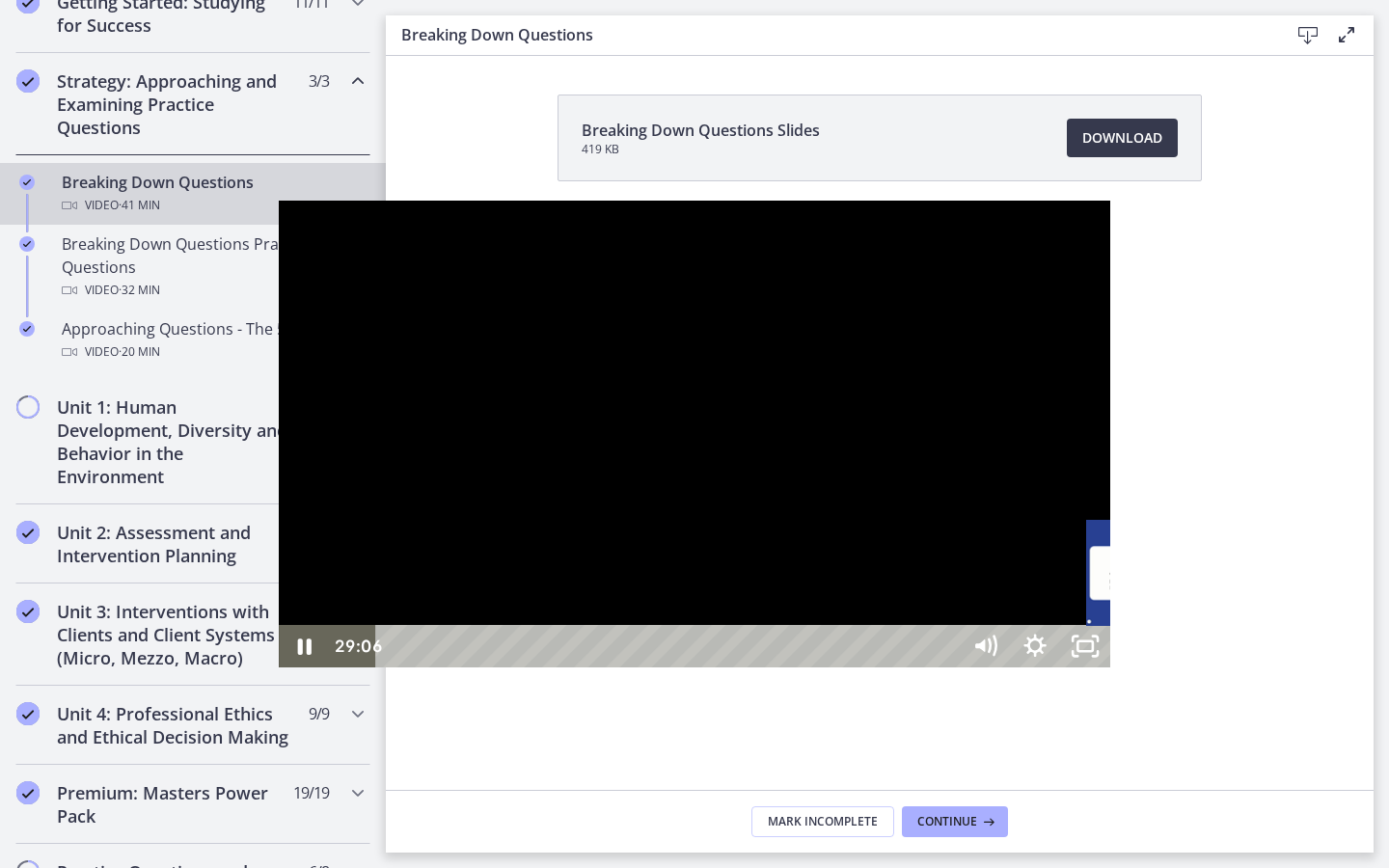click on "29:06" at bounding box center [670, 646] 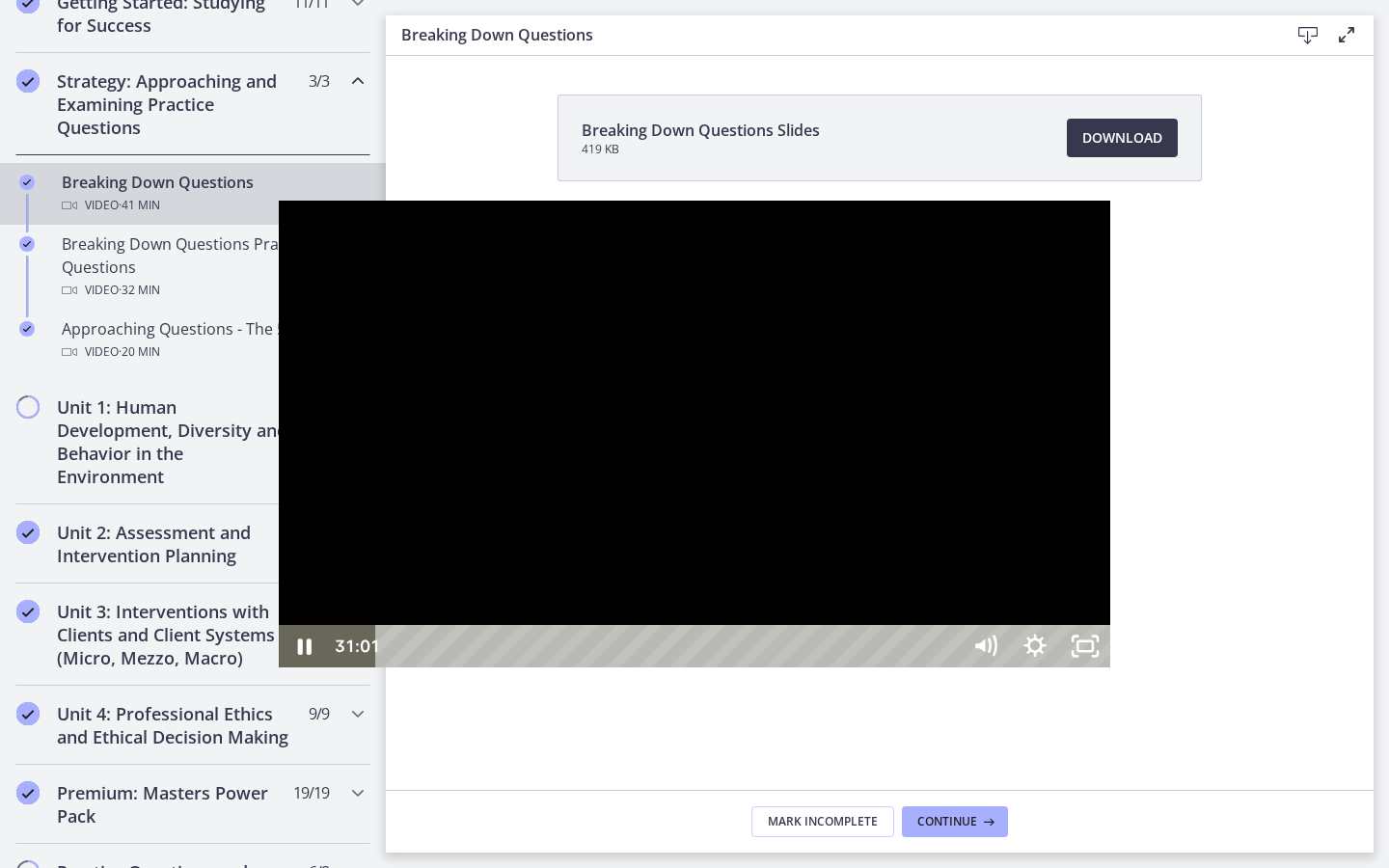 click on "30:38" at bounding box center [670, 646] 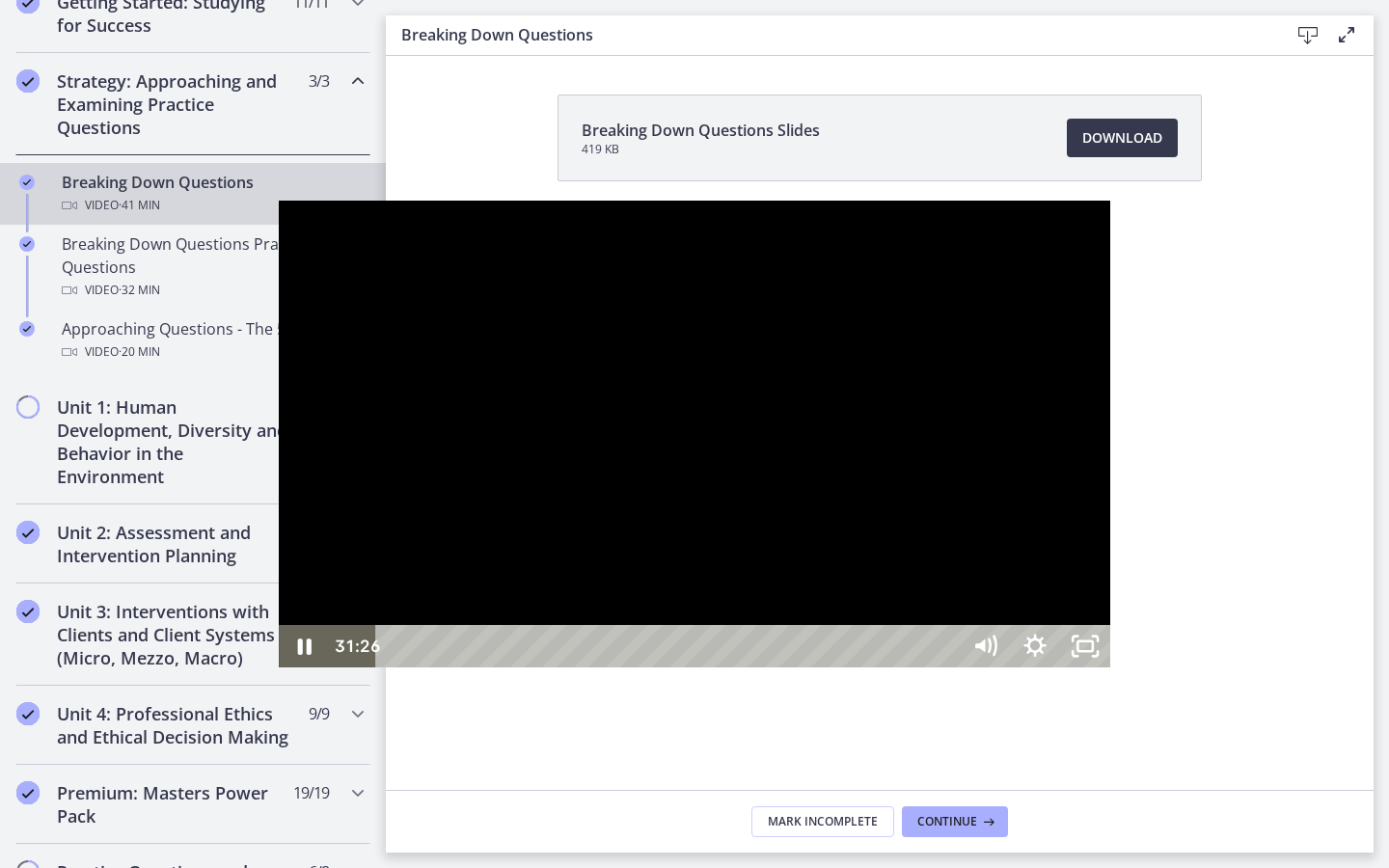 click at bounding box center (694, 434) 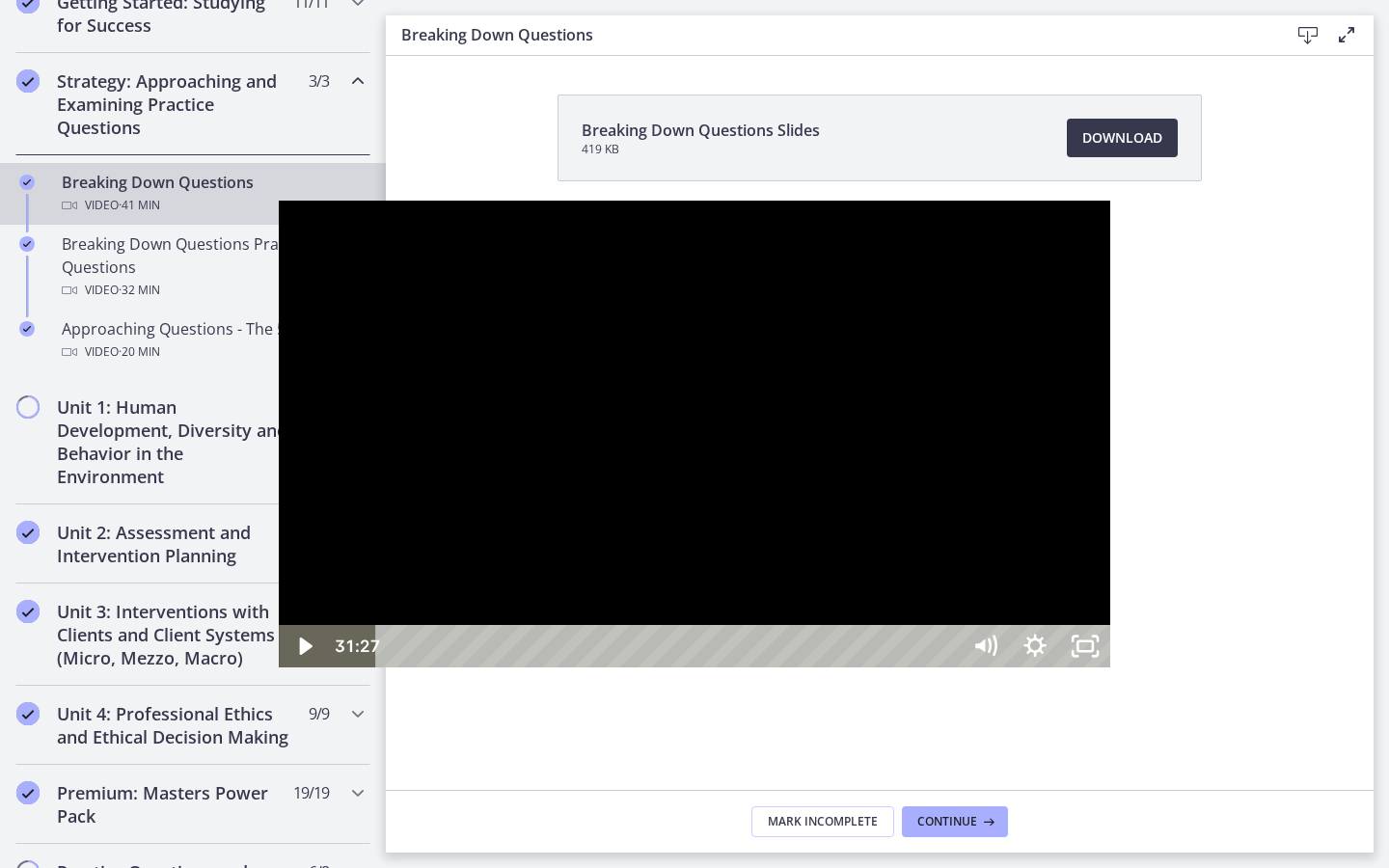 type 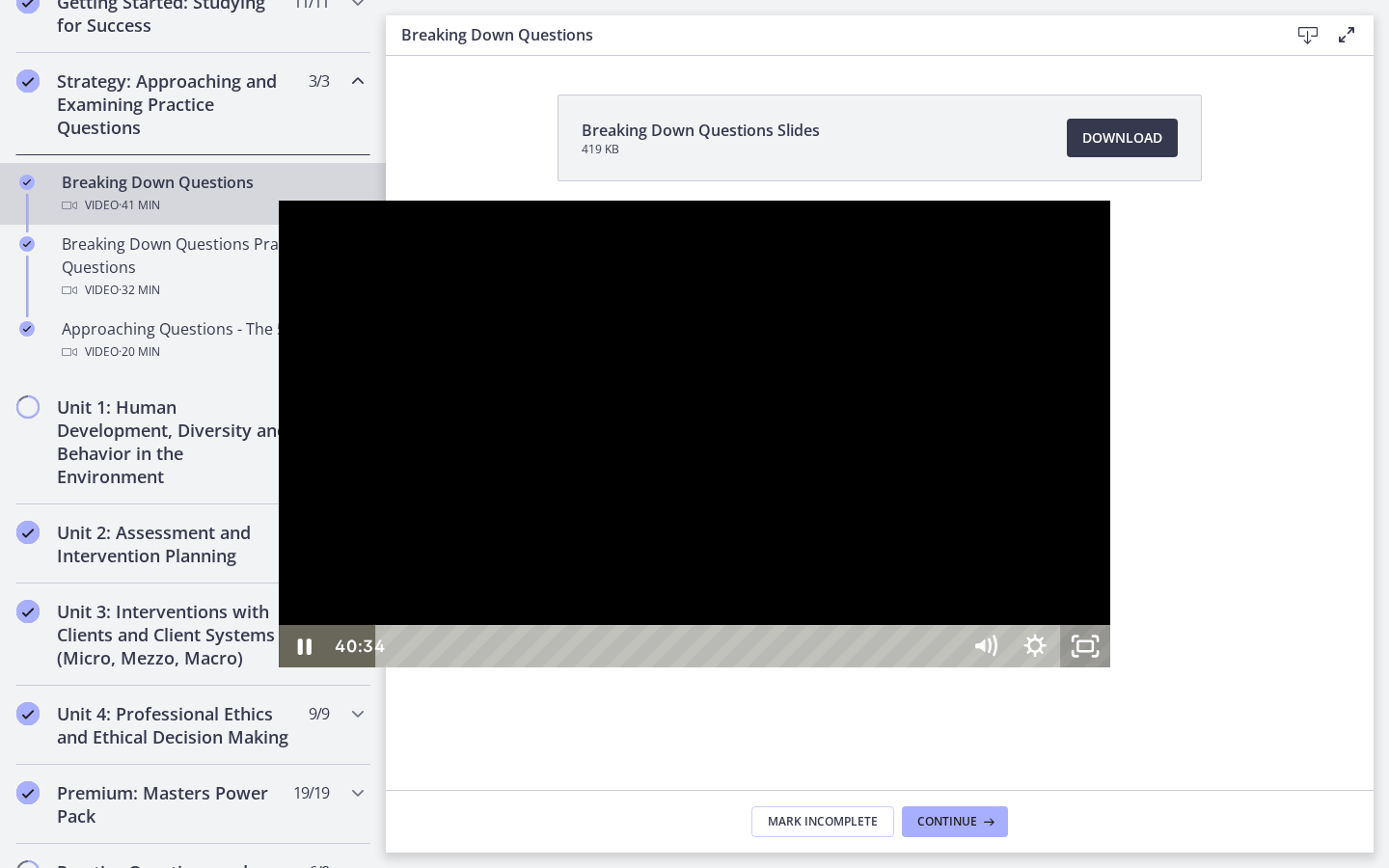 click 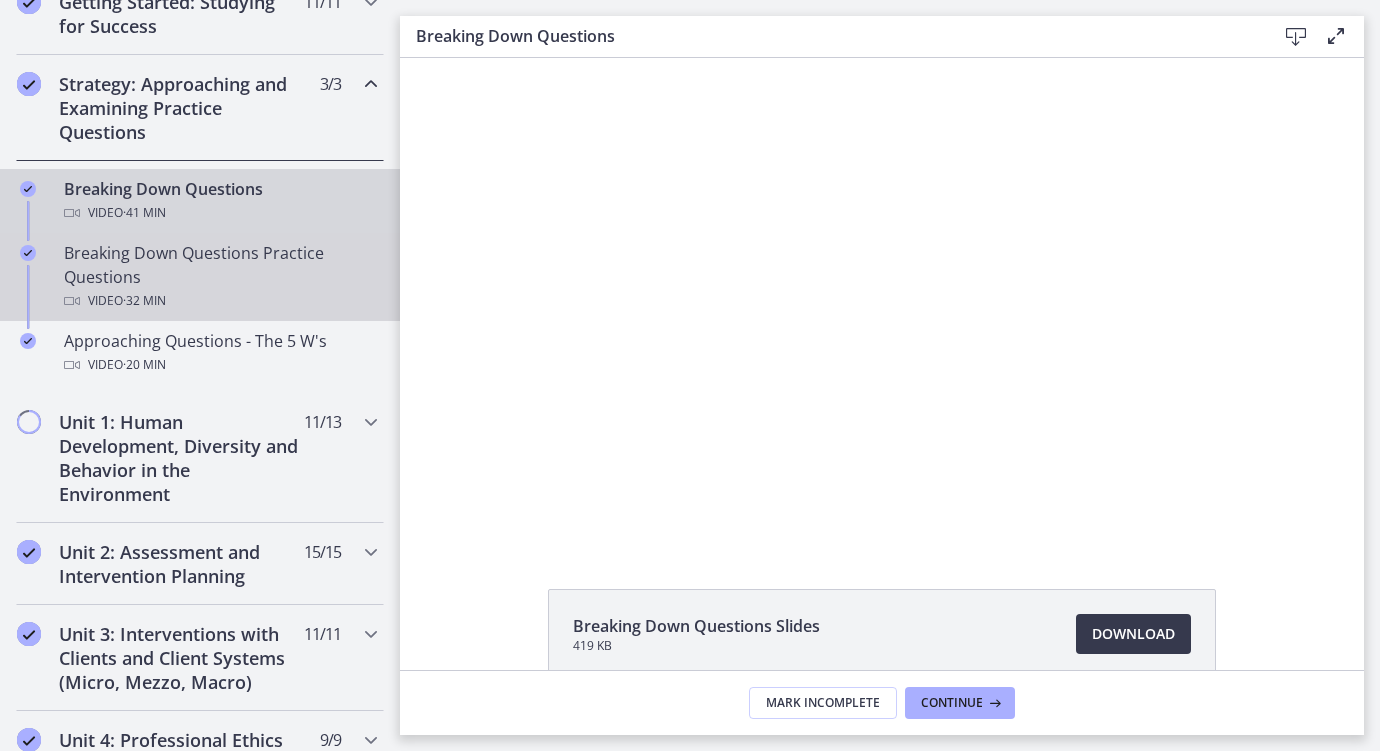 click on "Breaking Down Questions Practice Questions
Video
·  32 min" at bounding box center (220, 277) 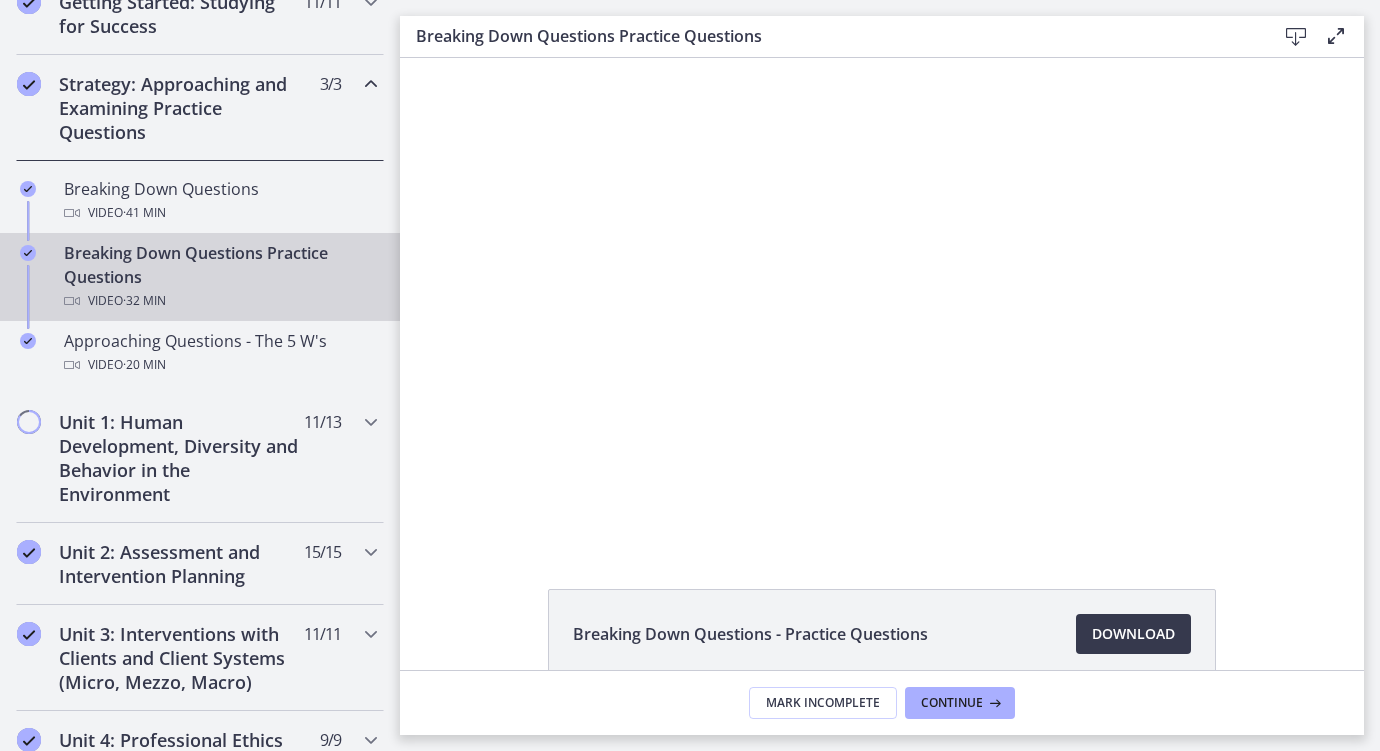 scroll, scrollTop: 0, scrollLeft: 0, axis: both 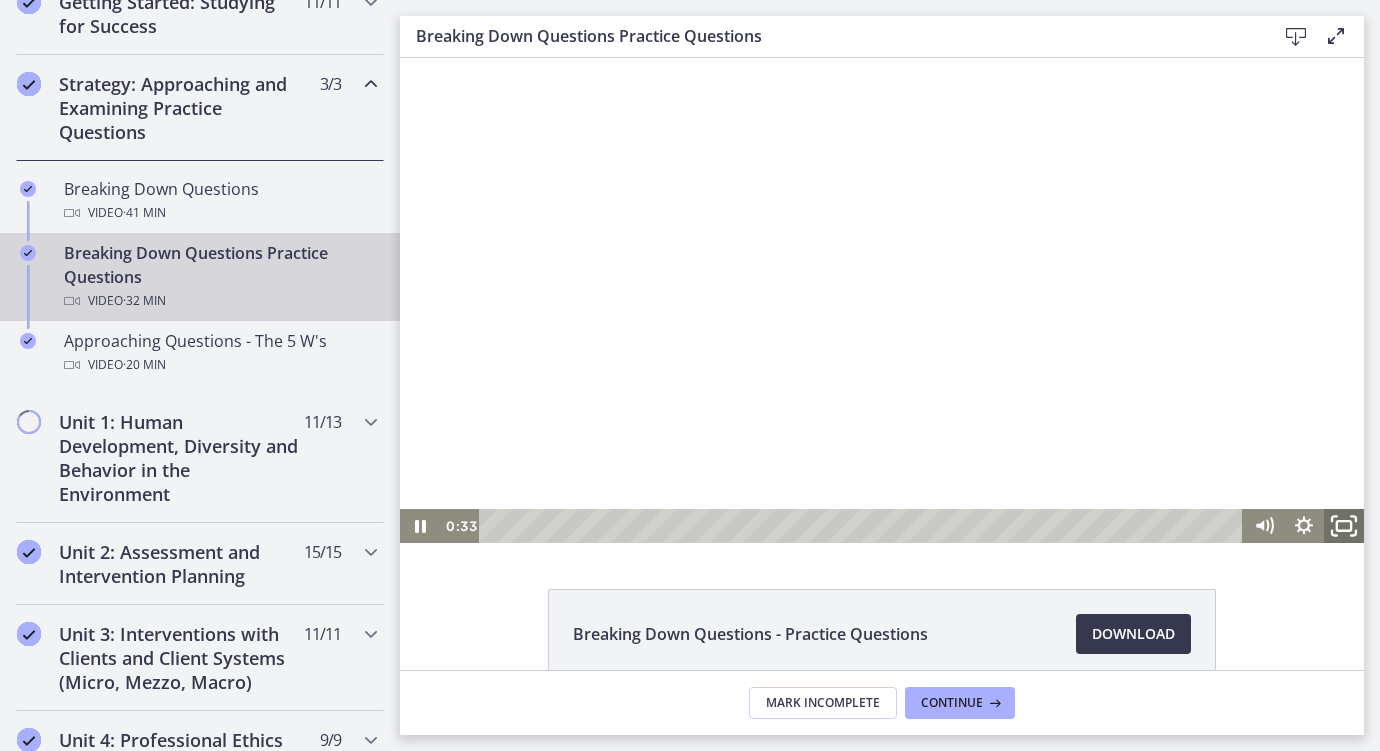 click 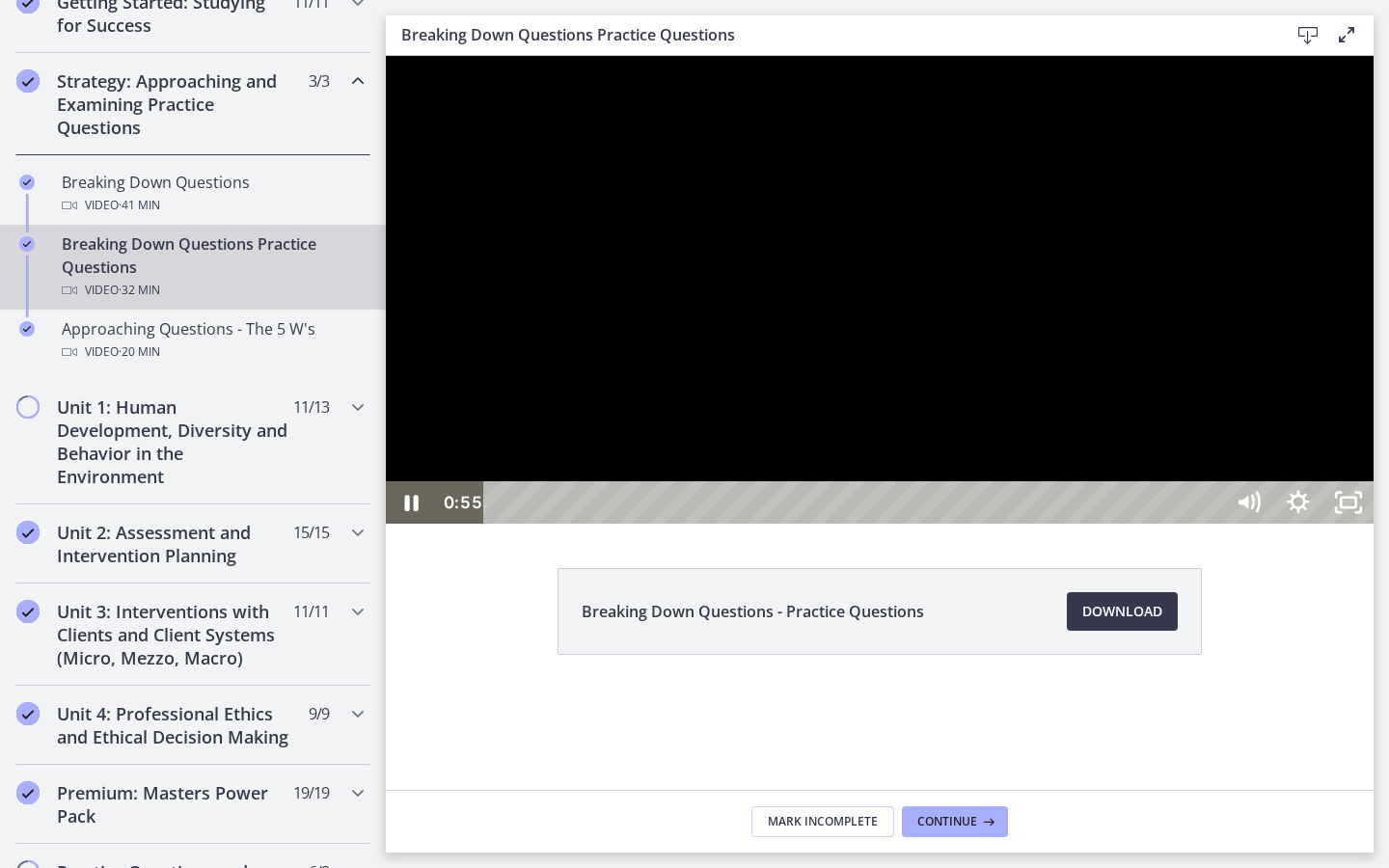 click at bounding box center (880, 289) 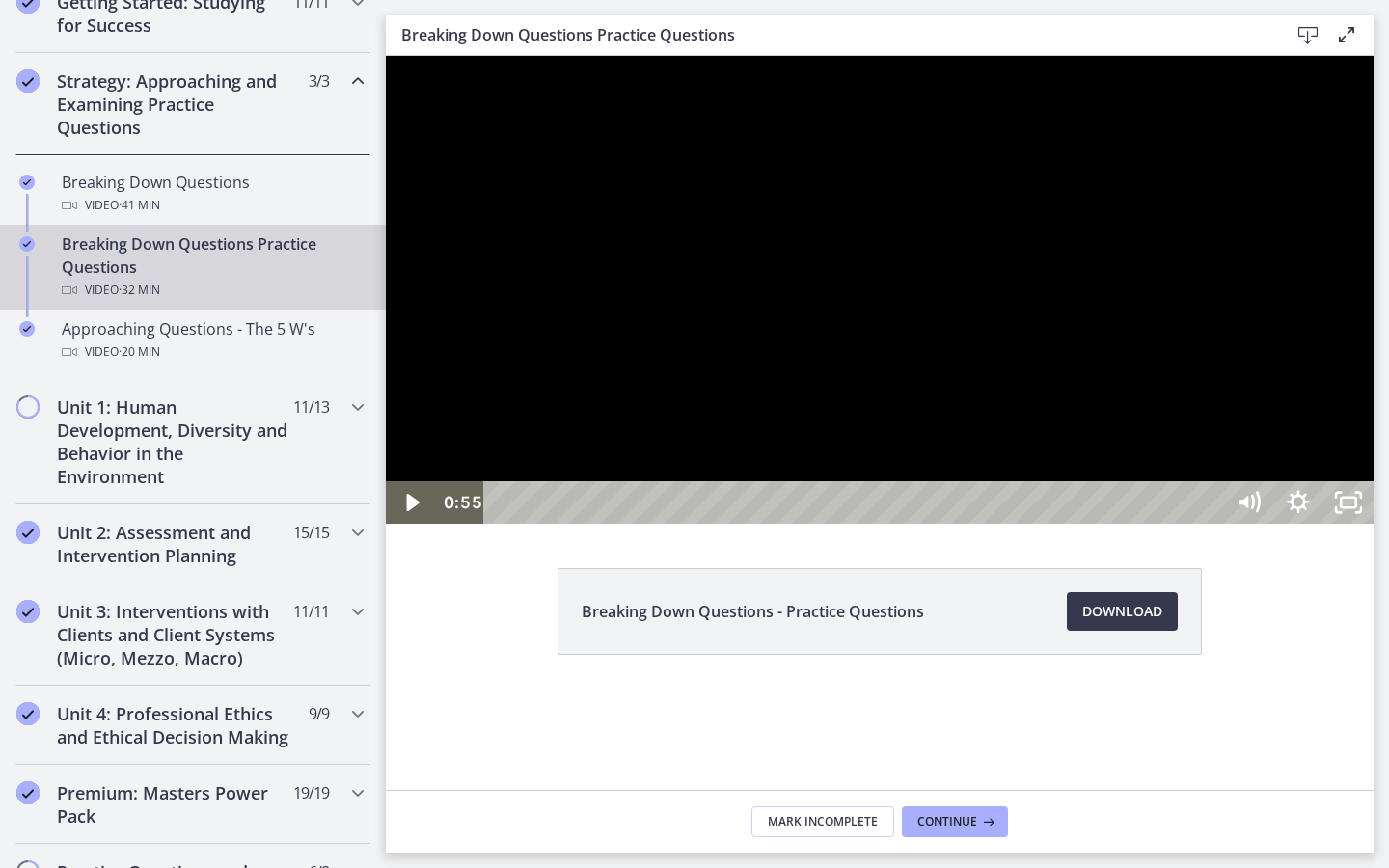 type 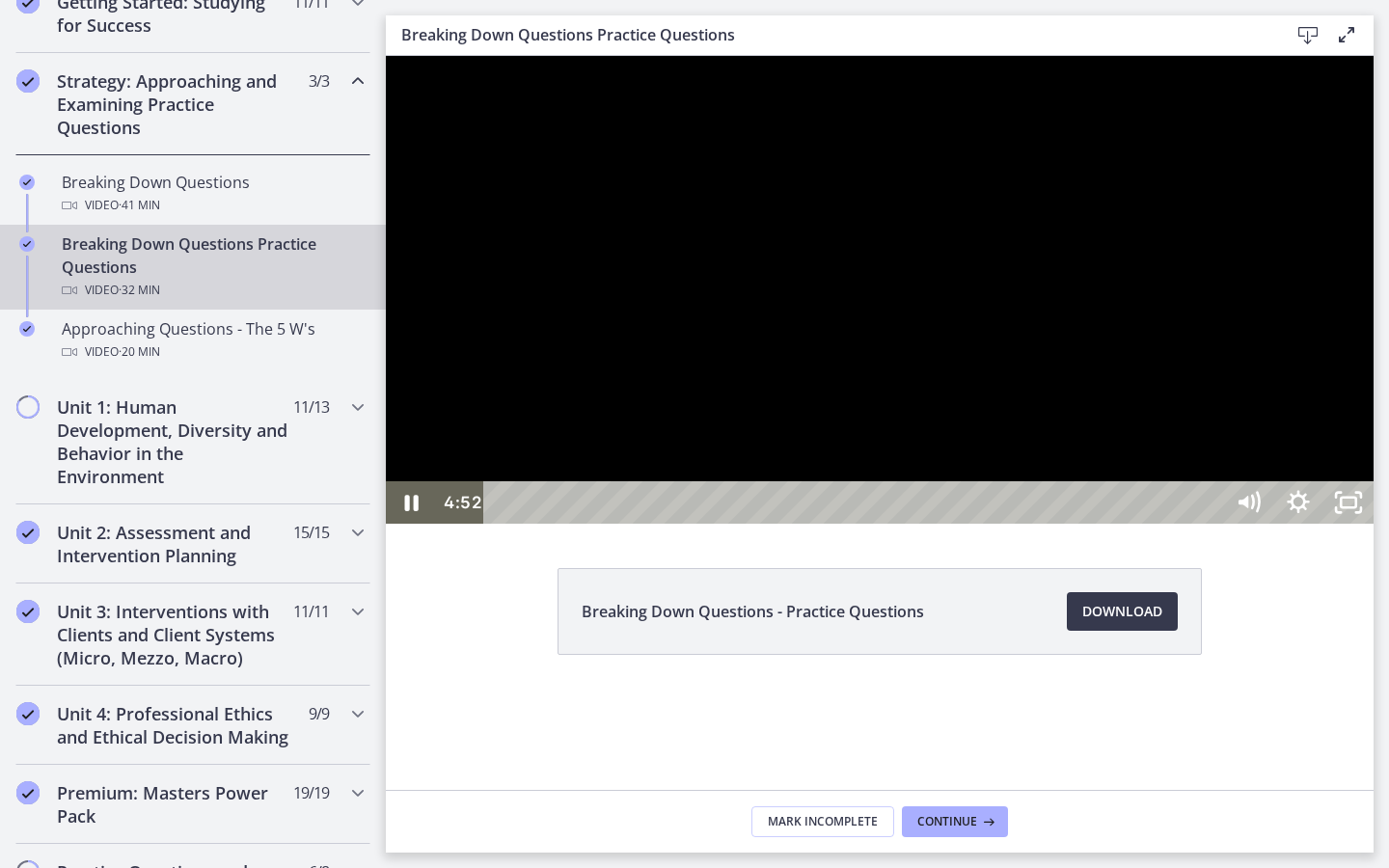click at bounding box center (880, 289) 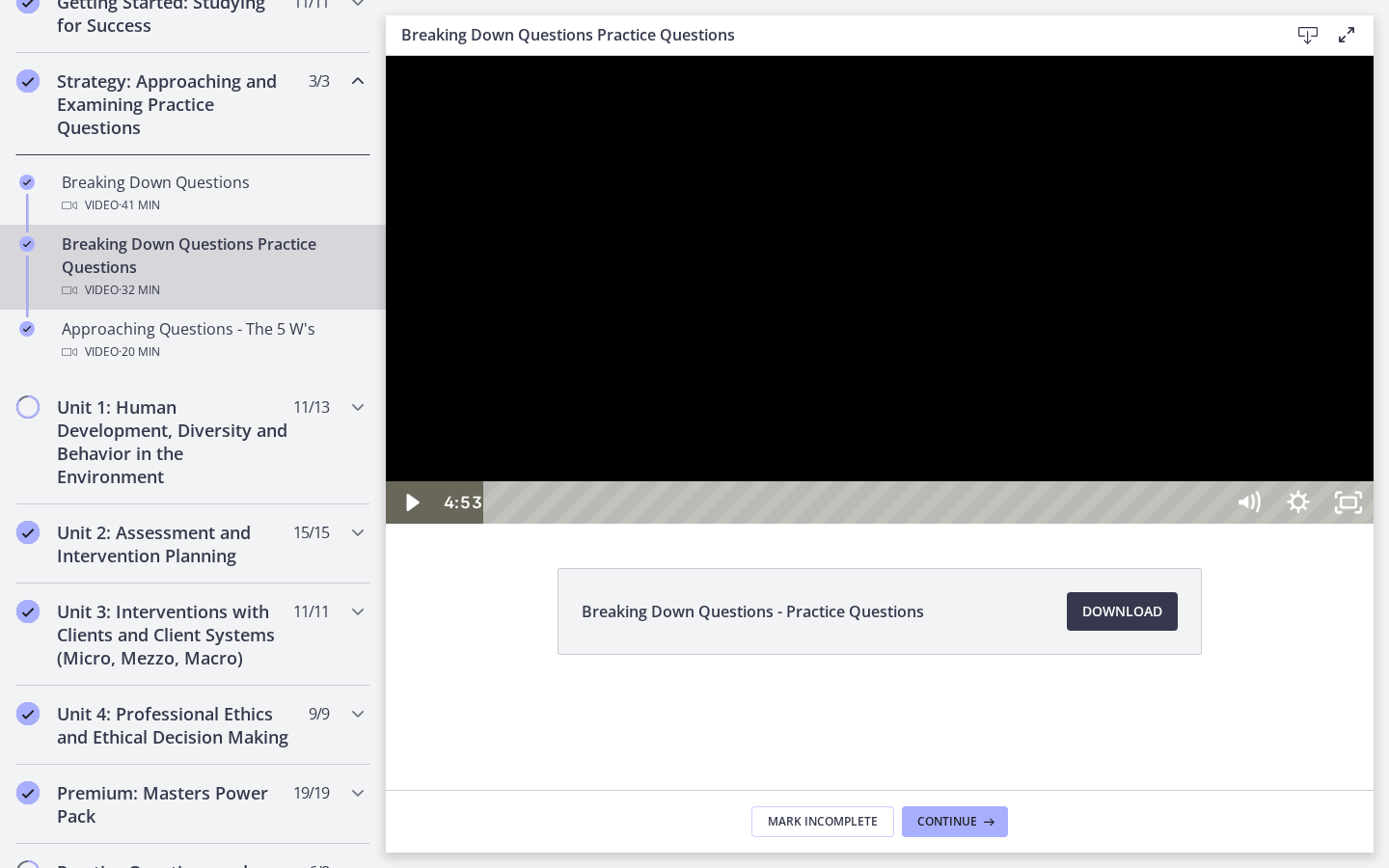 click at bounding box center (386, 56) 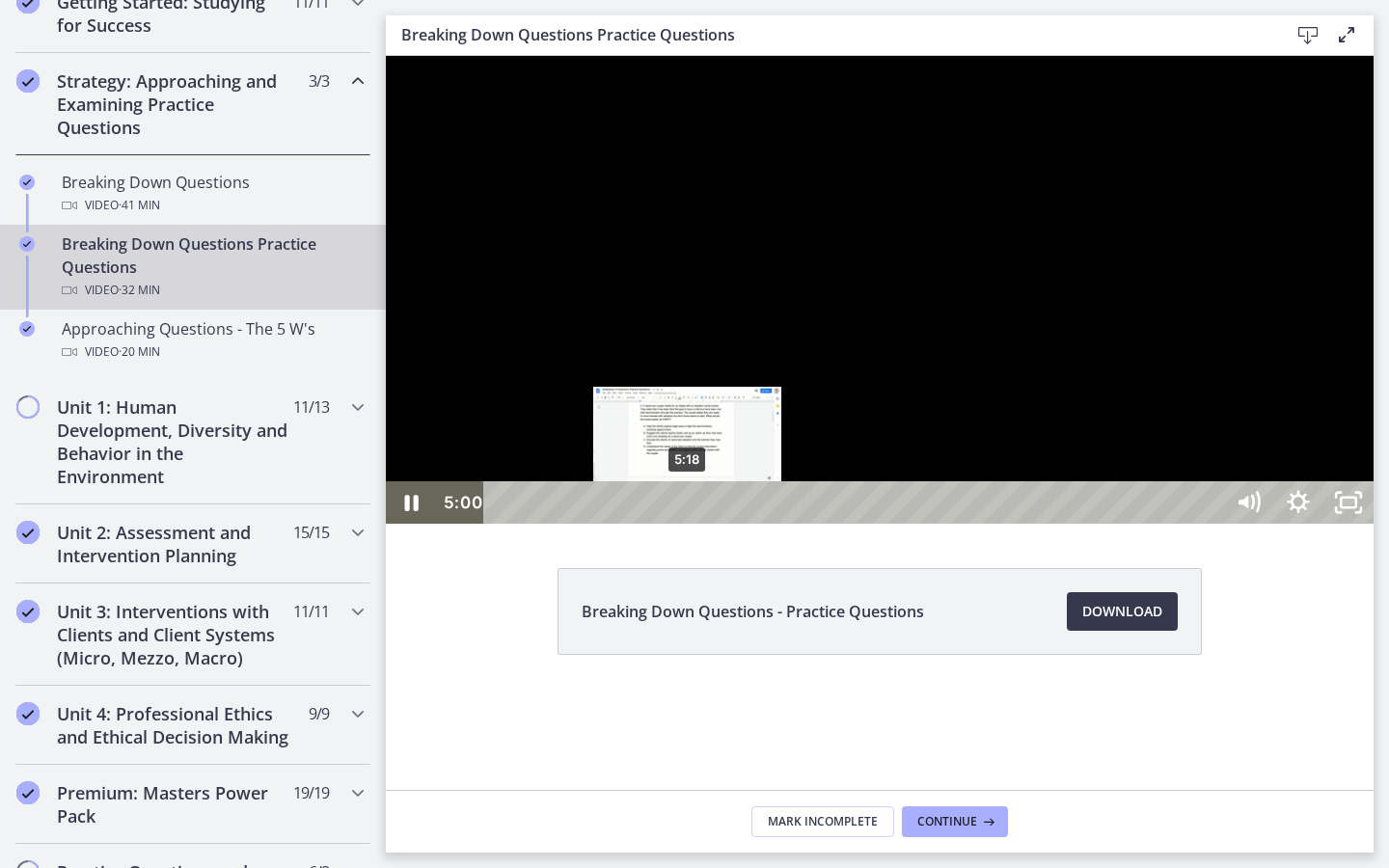 click on "5:18" at bounding box center [857, 502] 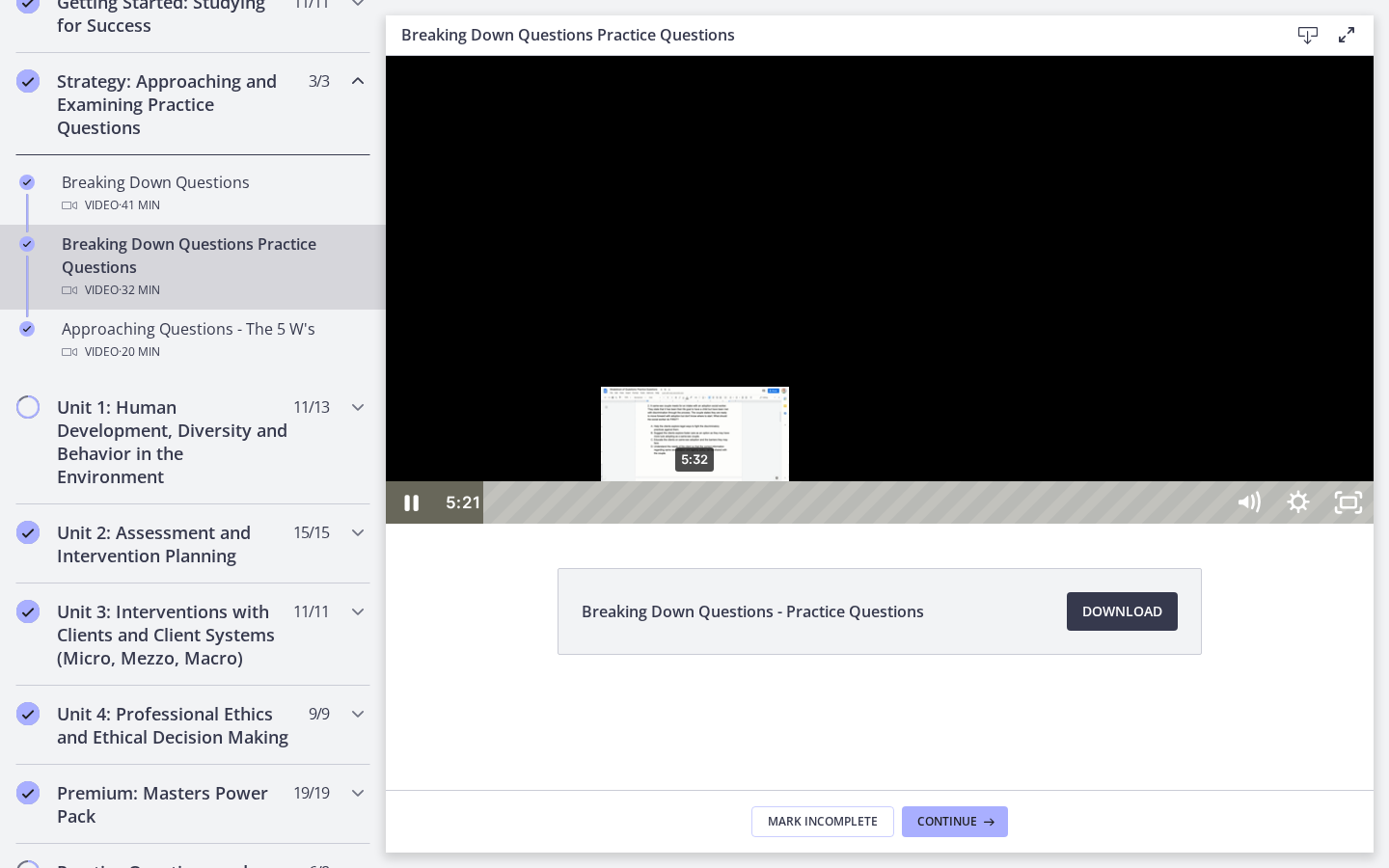 click on "5:32" at bounding box center (857, 502) 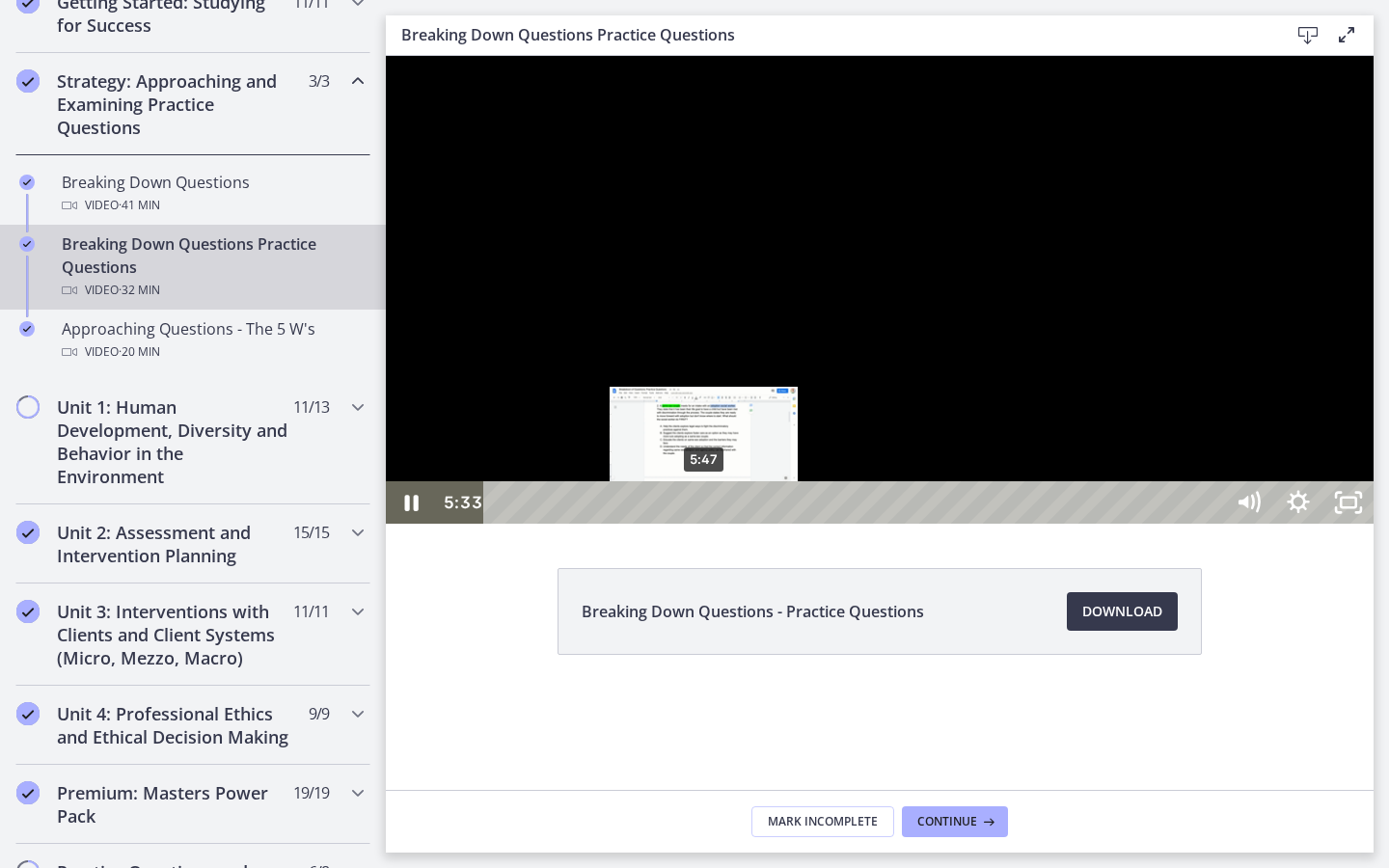 click on "5:47" at bounding box center [857, 502] 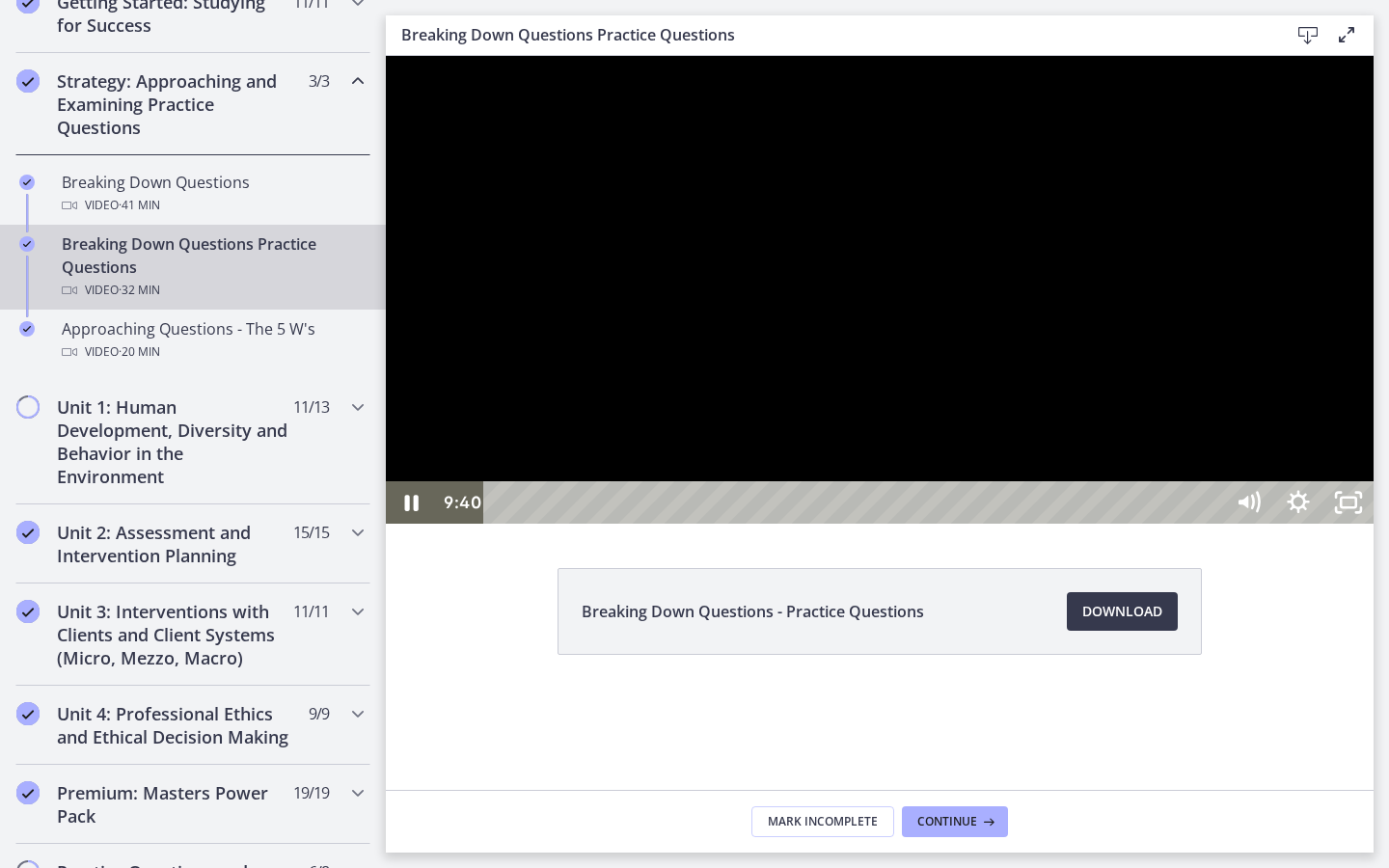 click at bounding box center [880, 289] 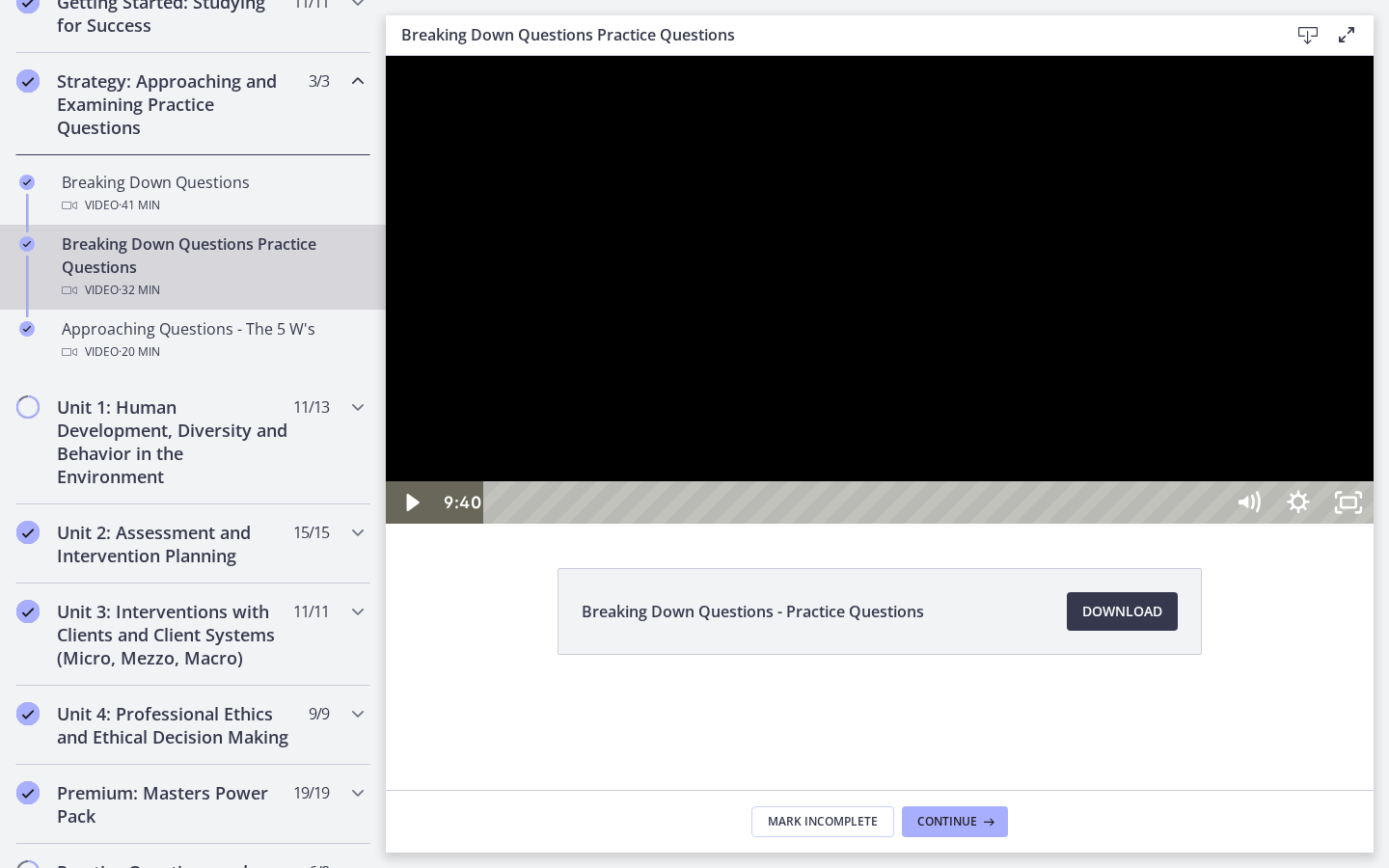 click at bounding box center [880, 289] 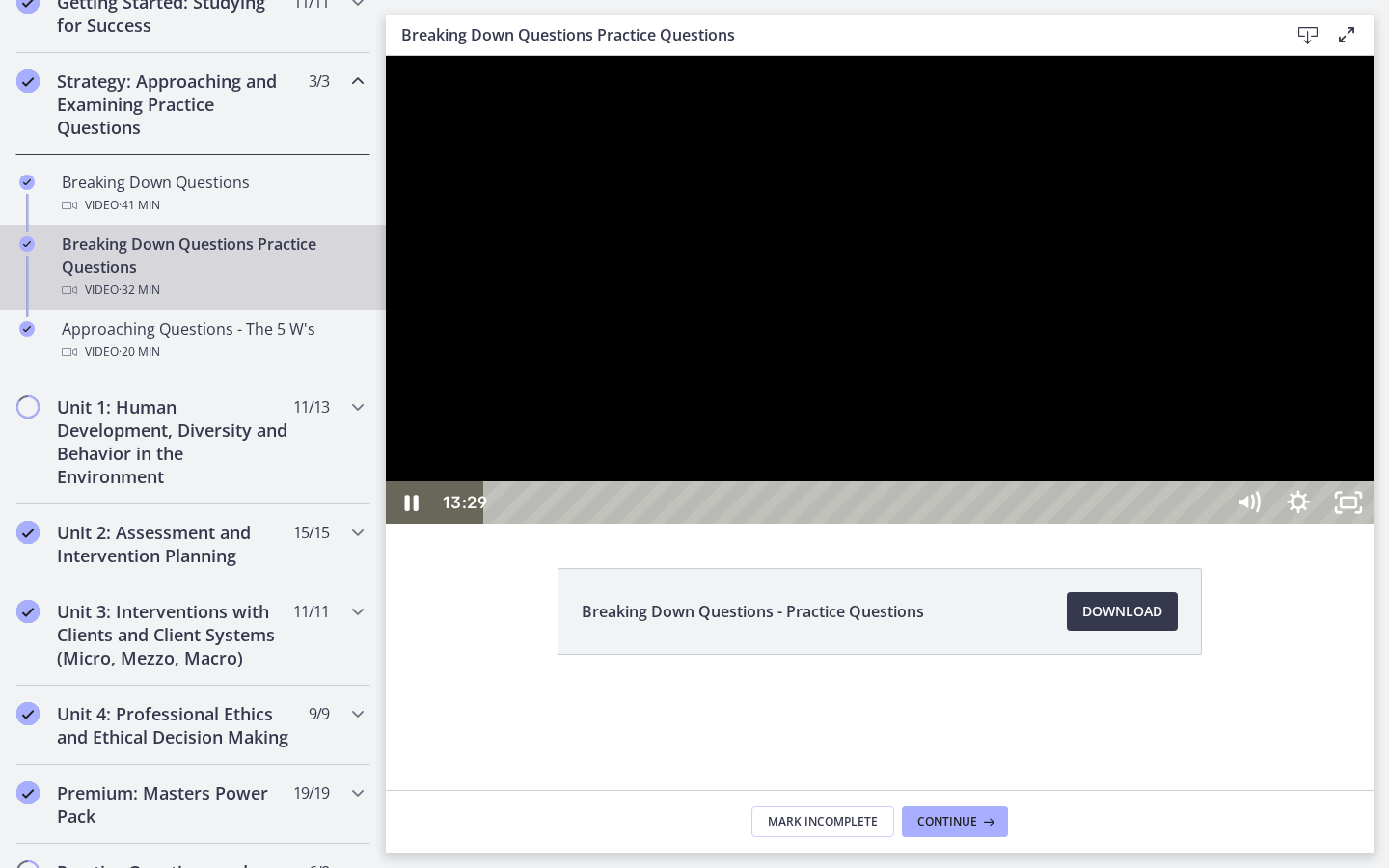 click at bounding box center [880, 289] 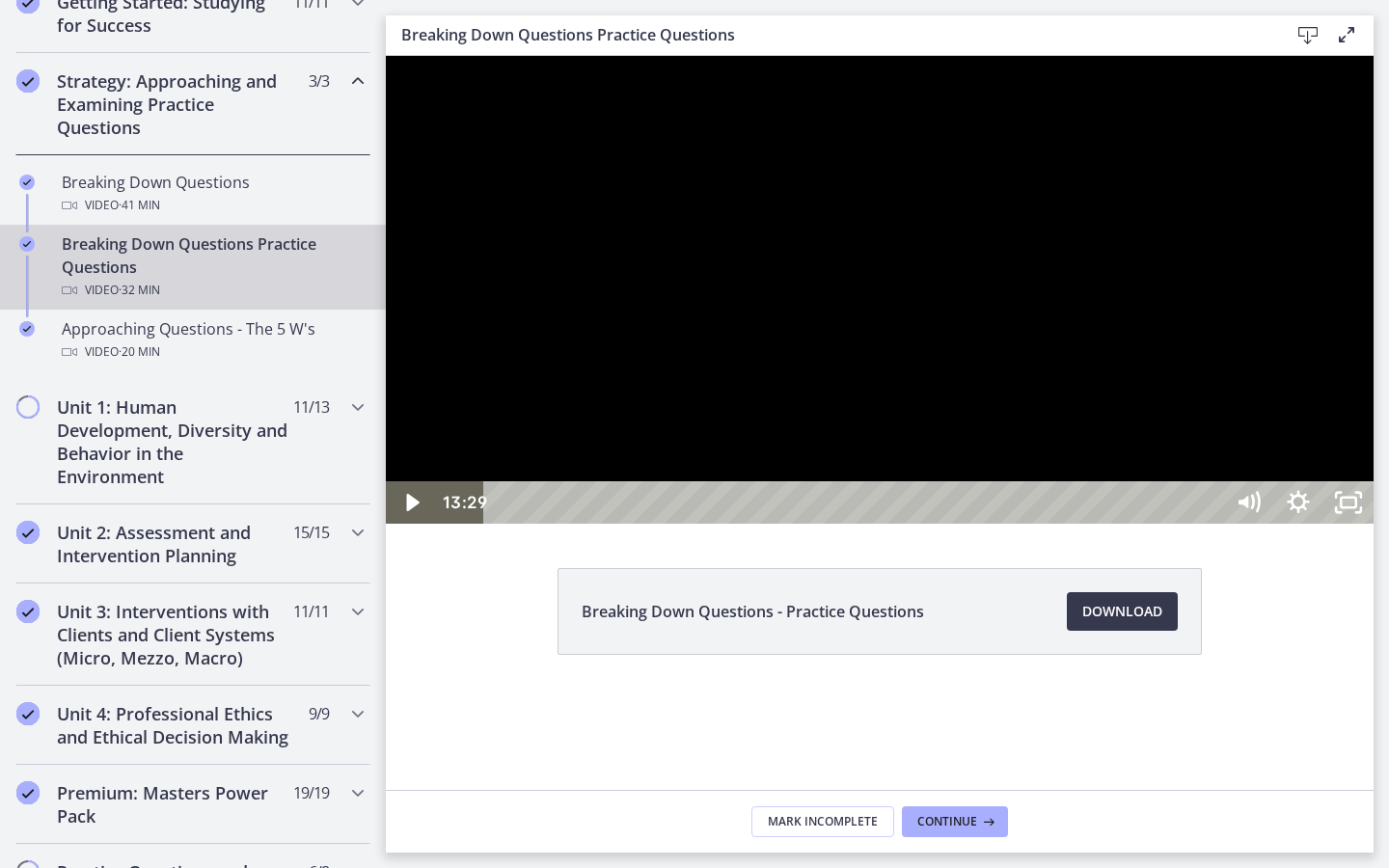 click at bounding box center [880, 289] 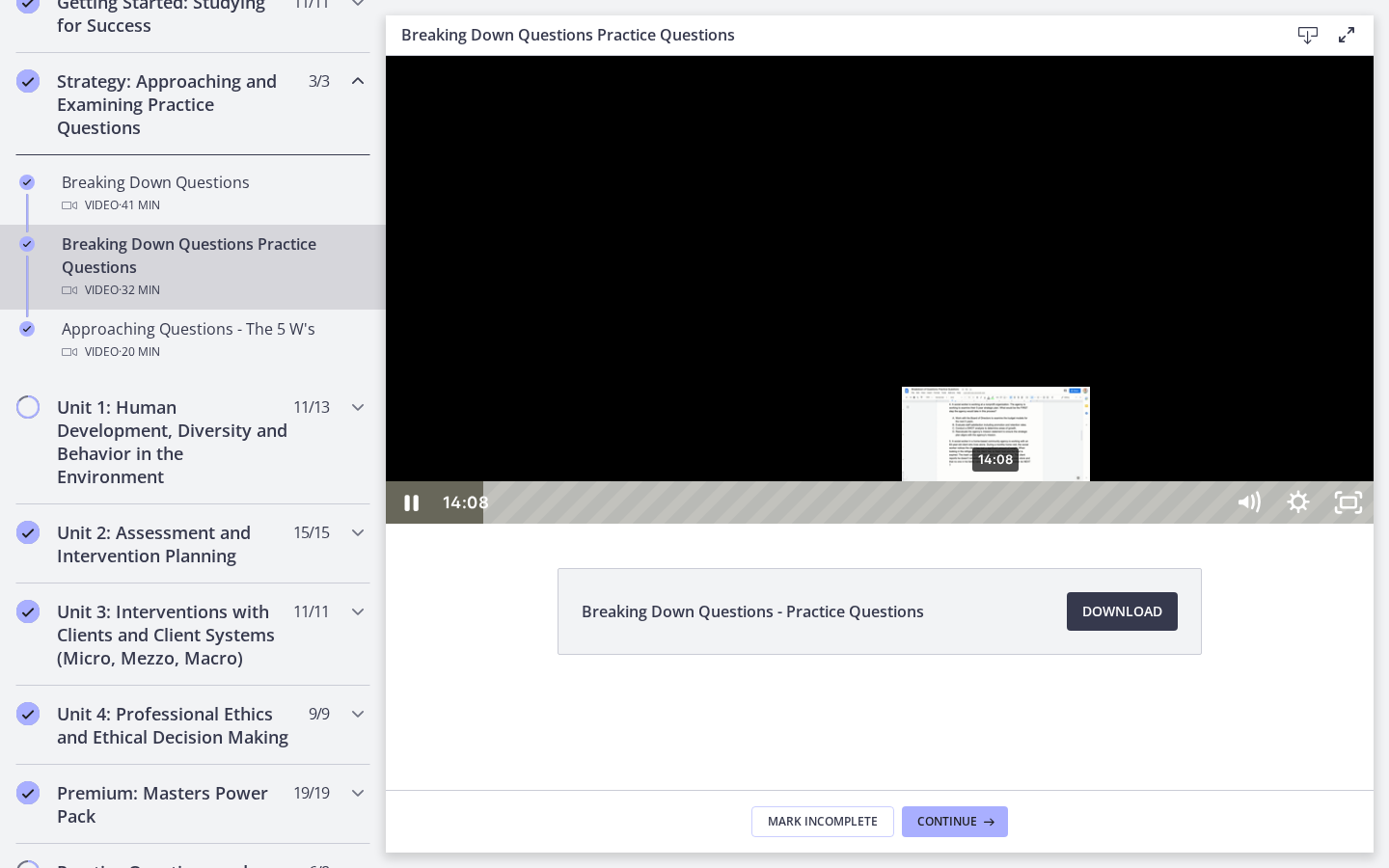 click on "14:08" at bounding box center (857, 502) 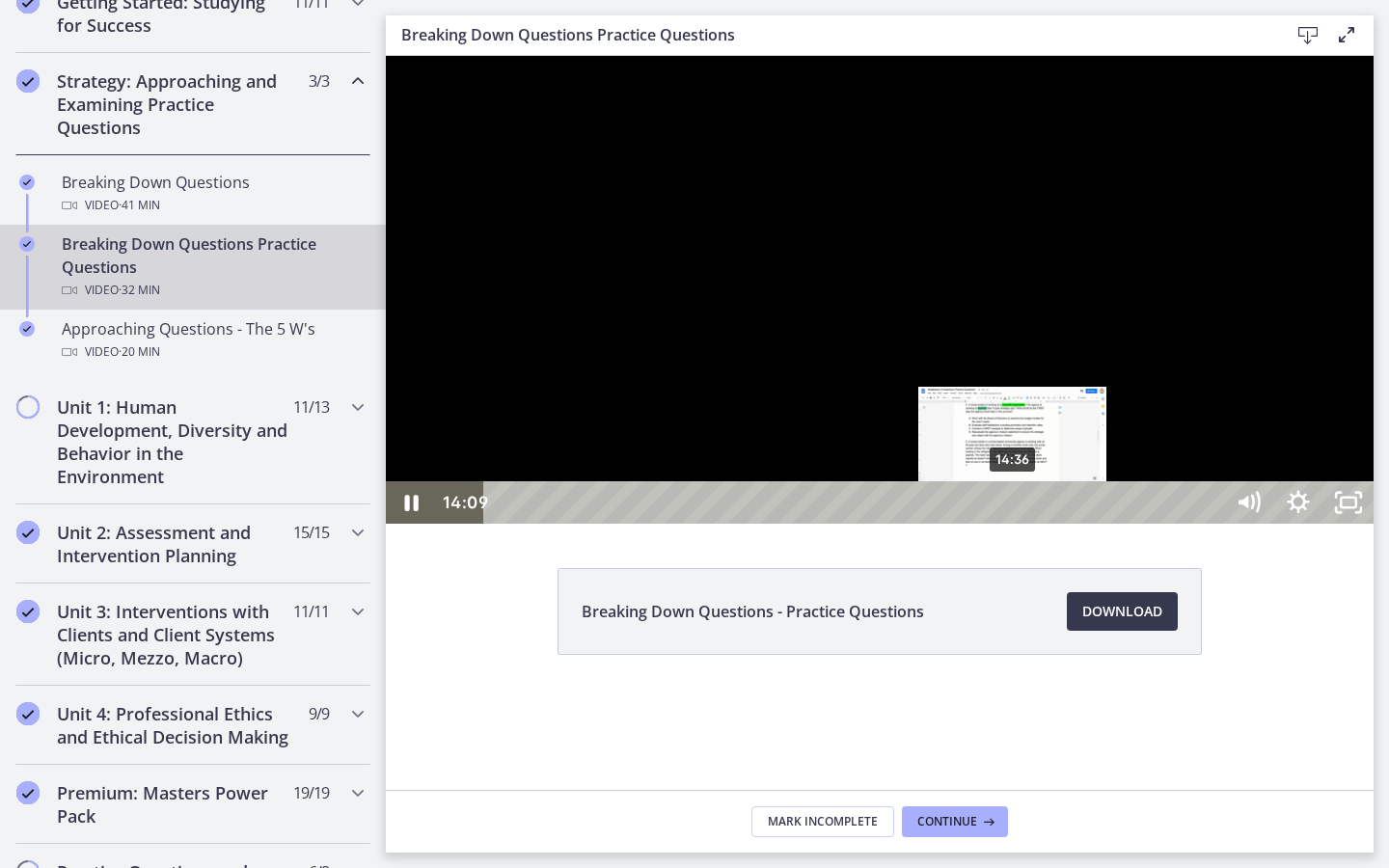 click on "14:36" at bounding box center [857, 502] 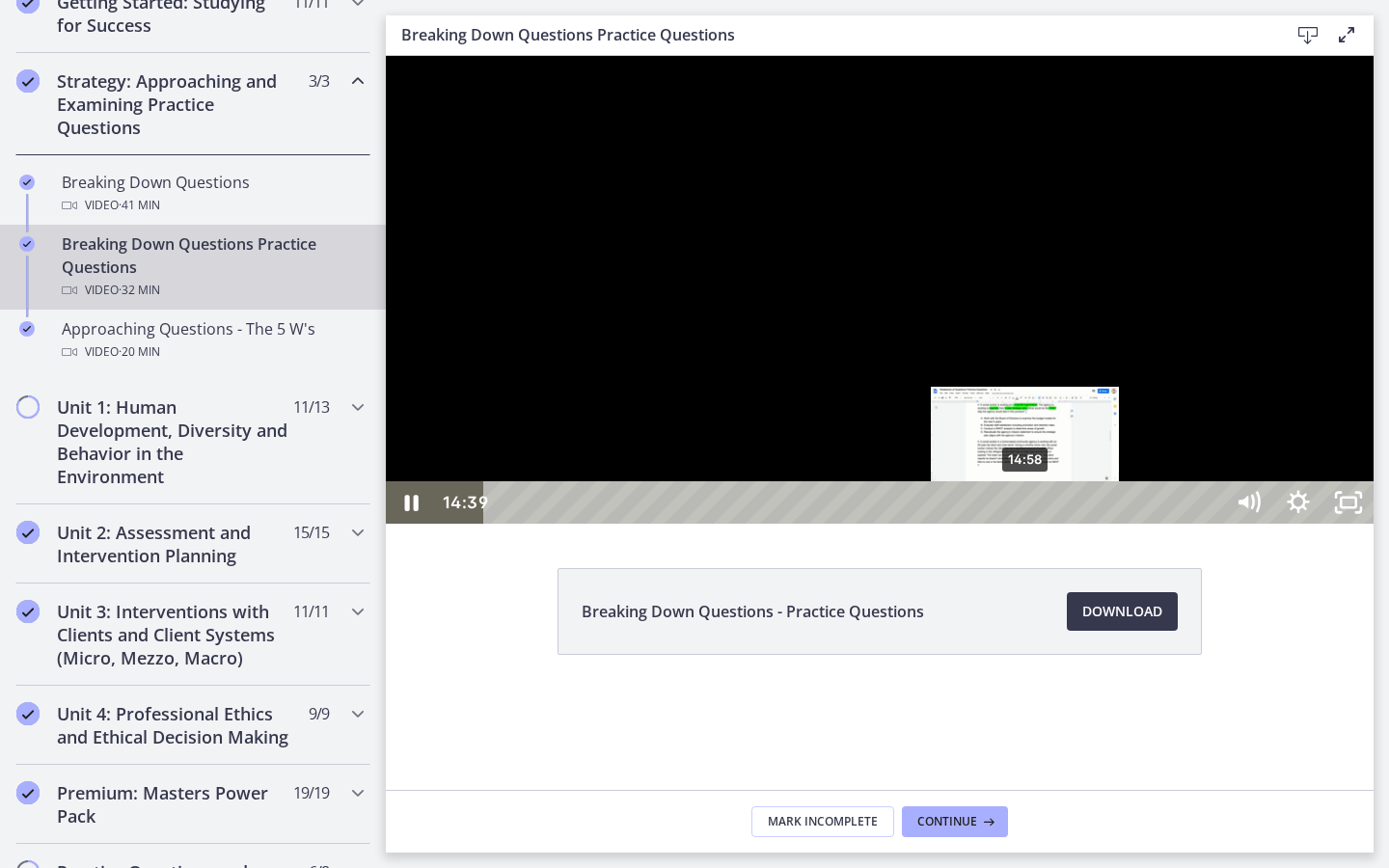 click on "14:58" at bounding box center [857, 502] 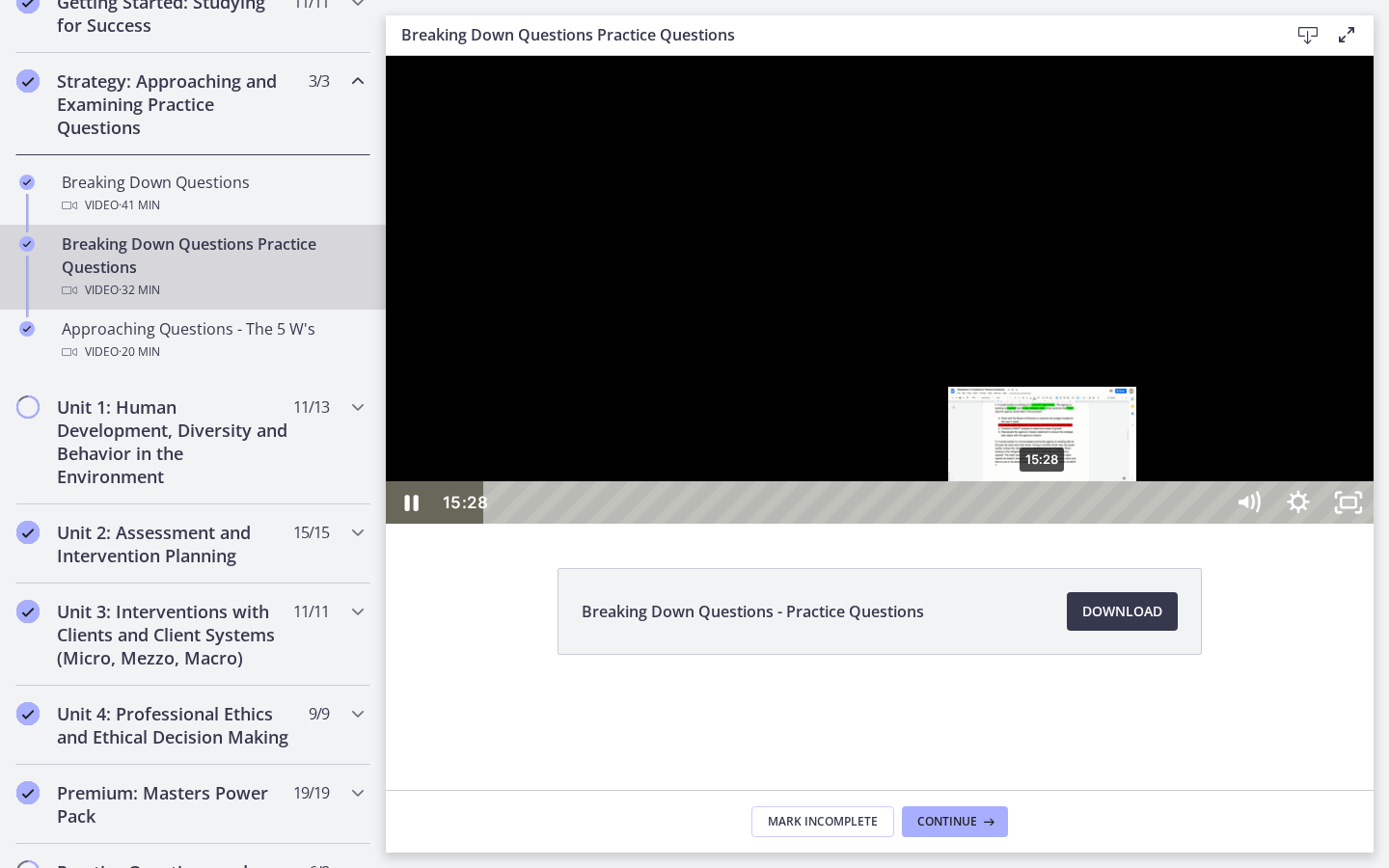 click on "15:28" at bounding box center (857, 502) 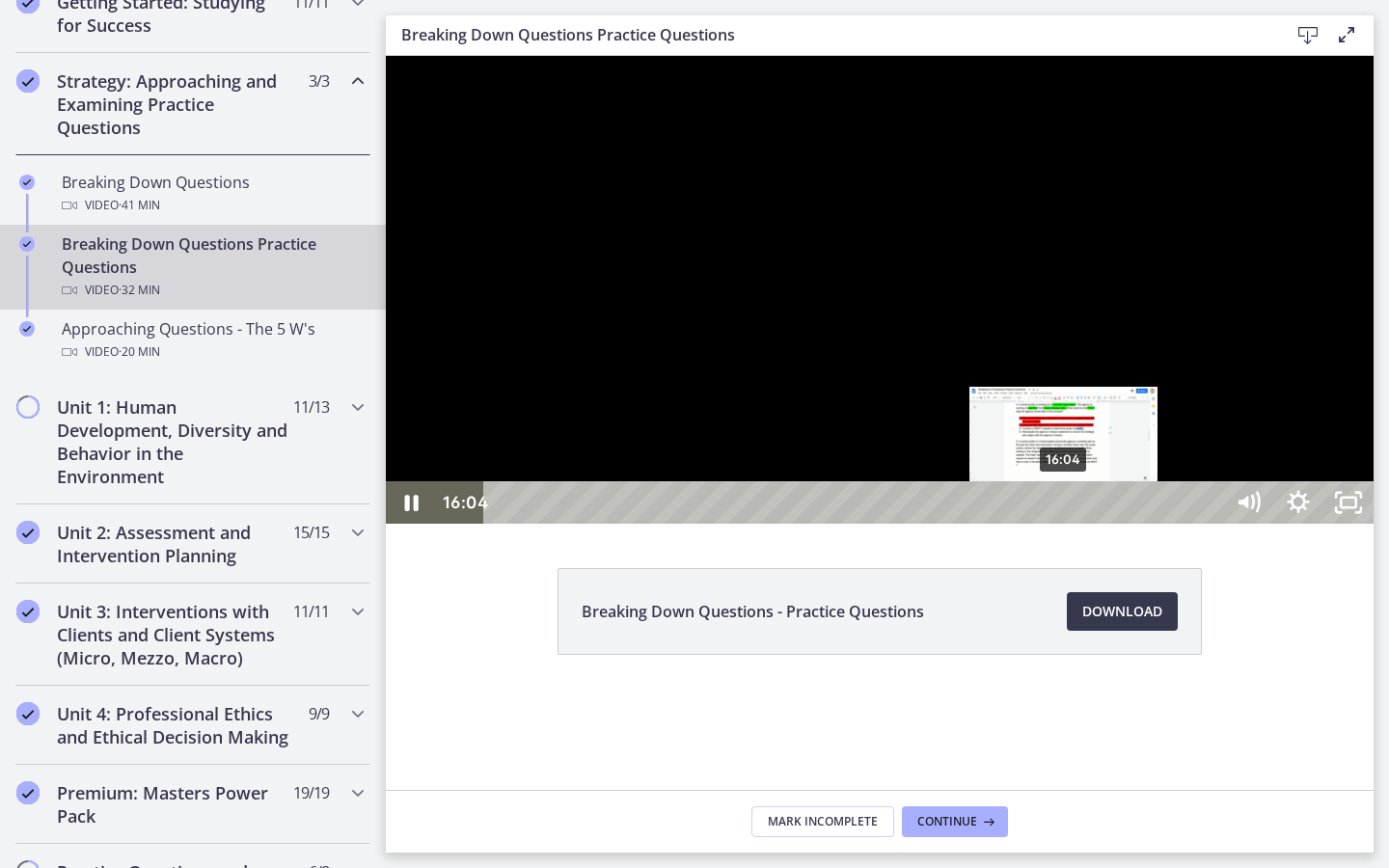 click on "16:04" at bounding box center [857, 502] 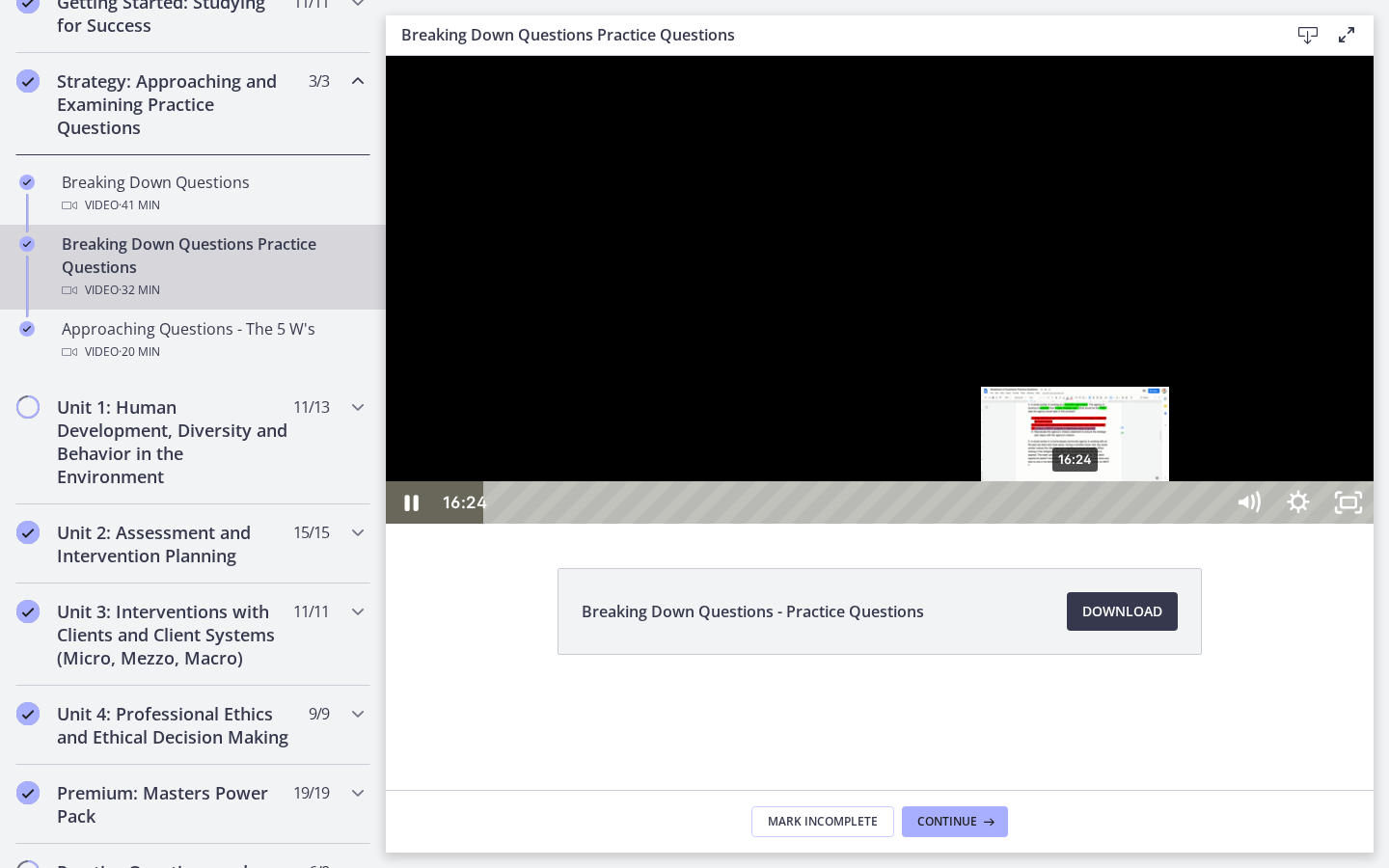 click on "16:24" at bounding box center (857, 502) 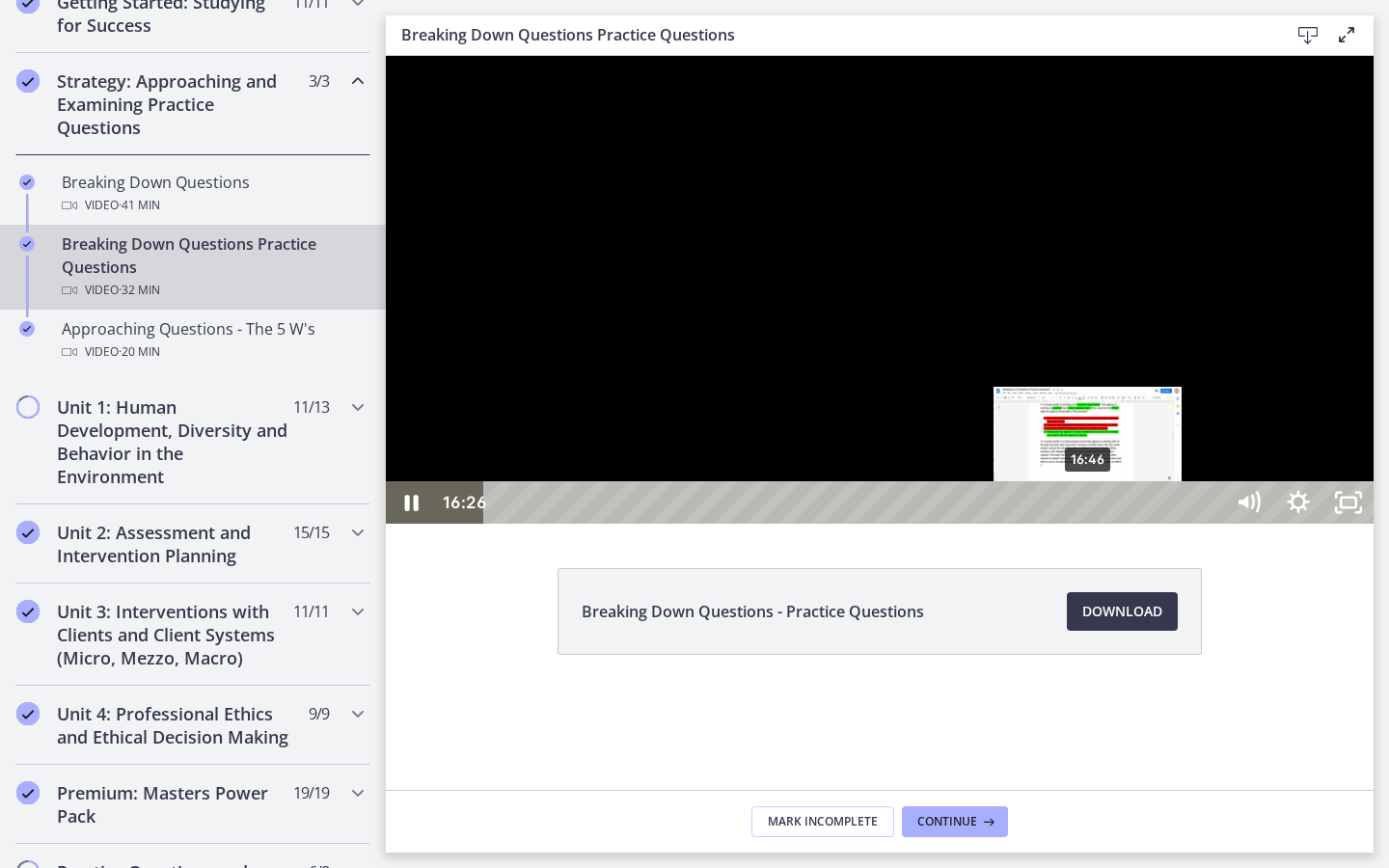 click on "16:46" at bounding box center [857, 502] 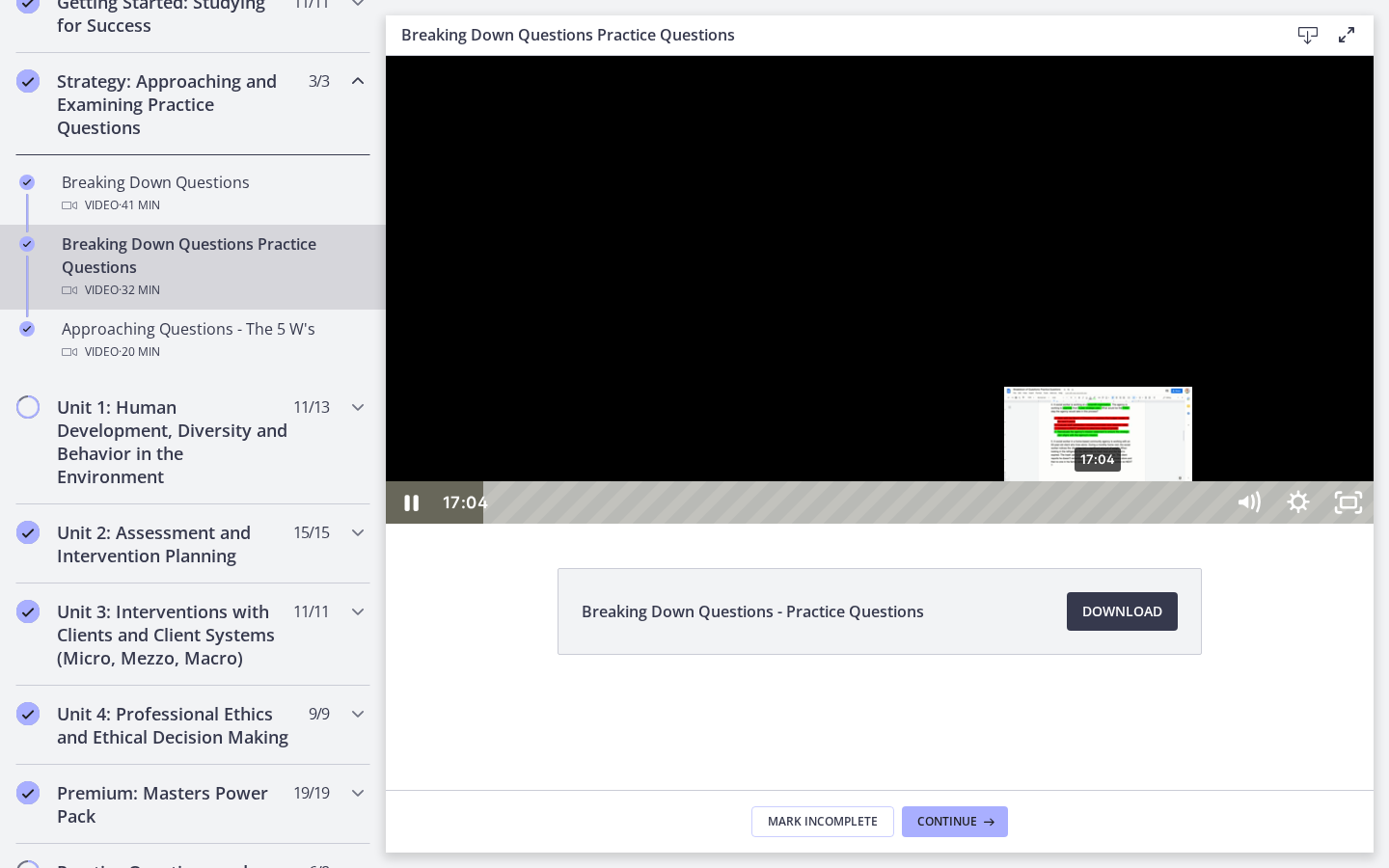 click on "17:04" at bounding box center [857, 502] 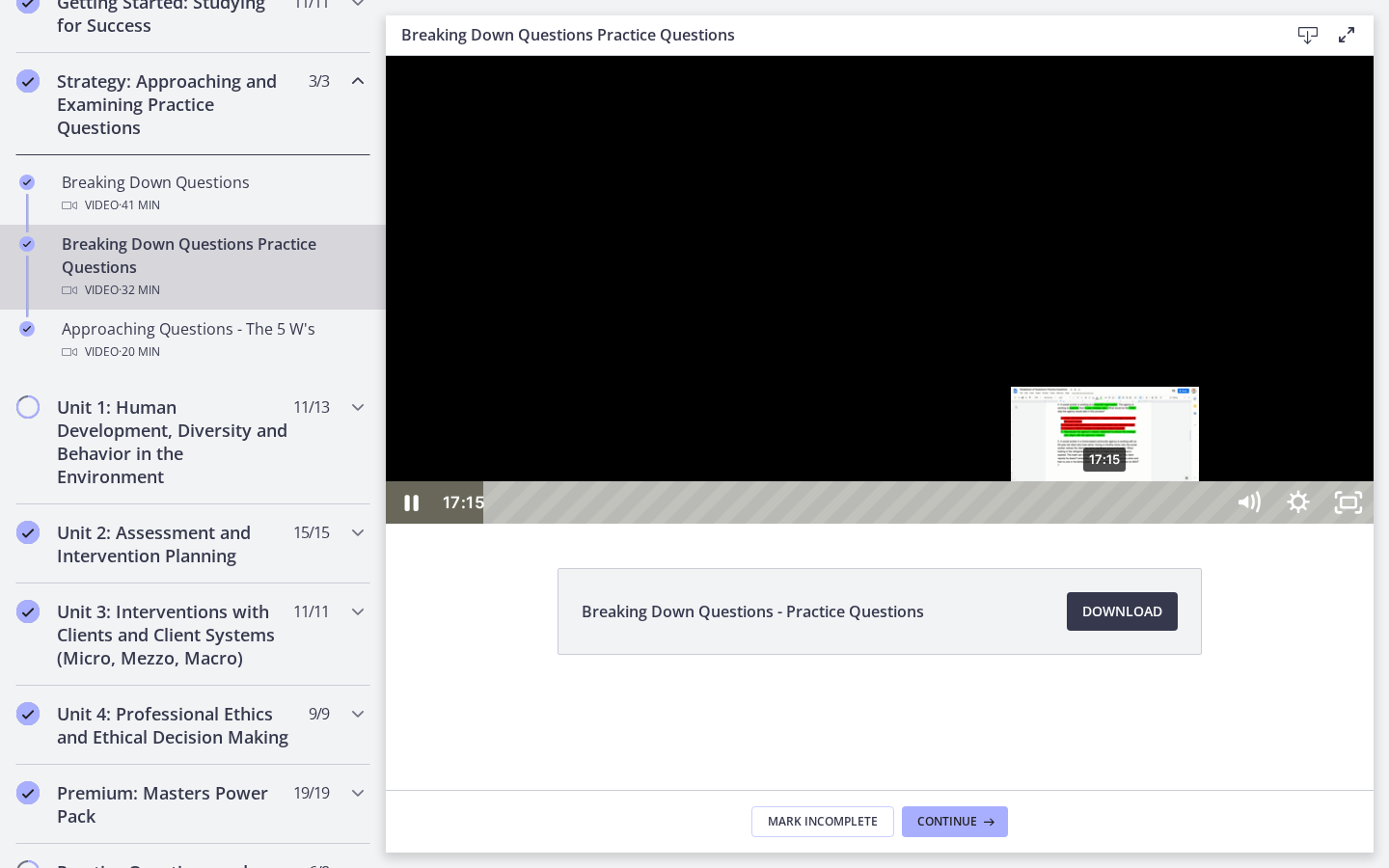 click on "17:15" at bounding box center (857, 502) 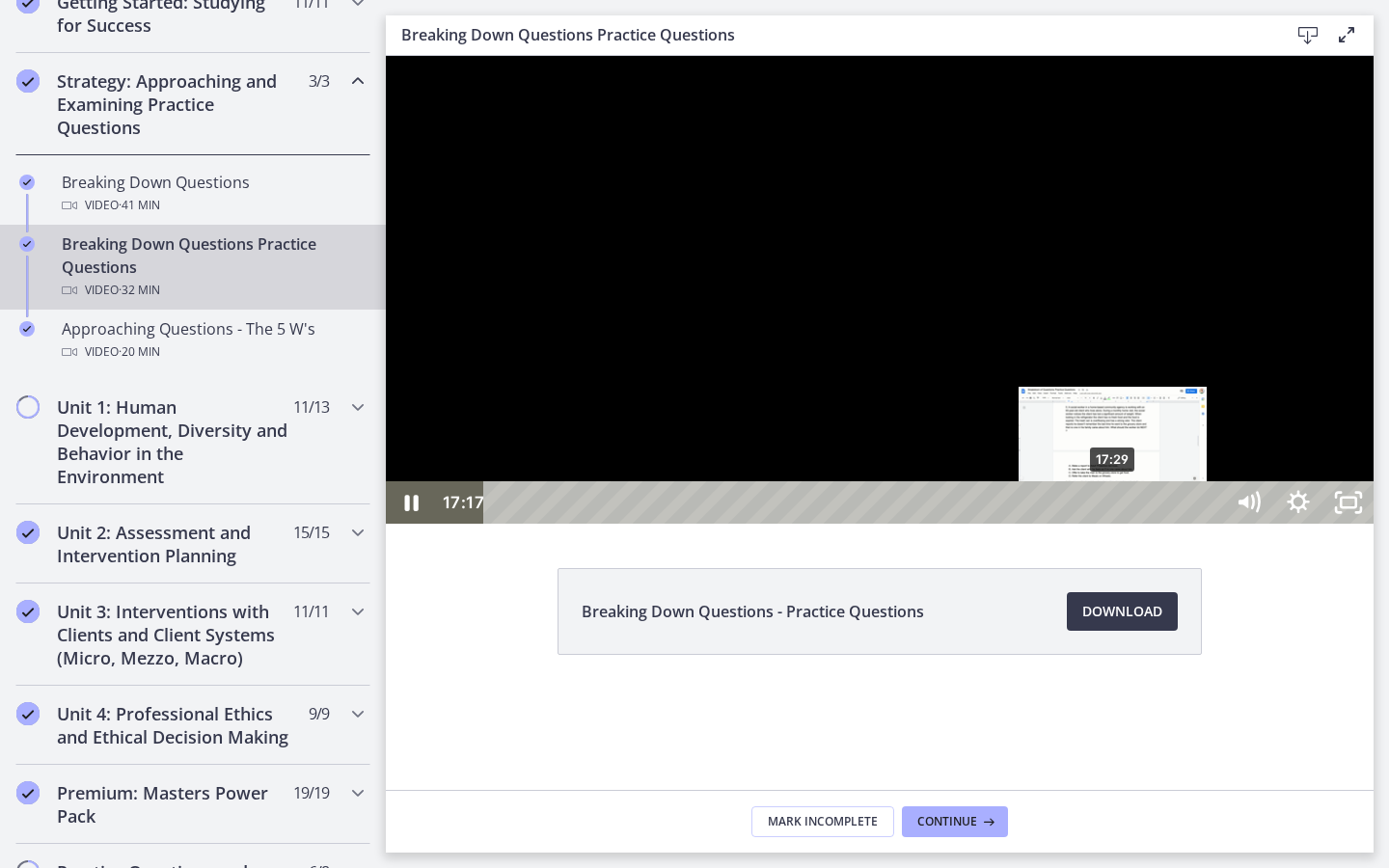 click on "17:29" at bounding box center (857, 502) 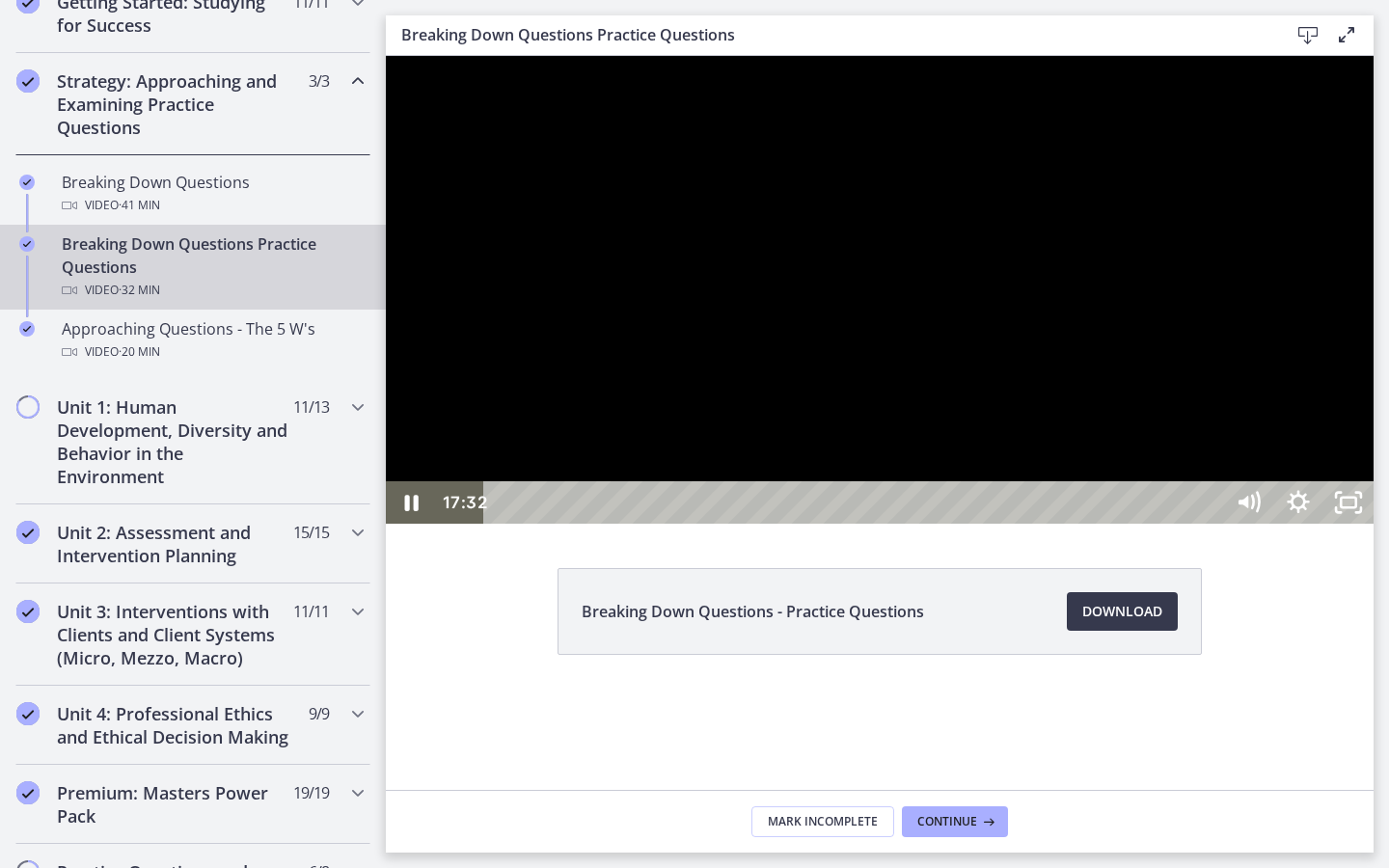 click at bounding box center [880, 289] 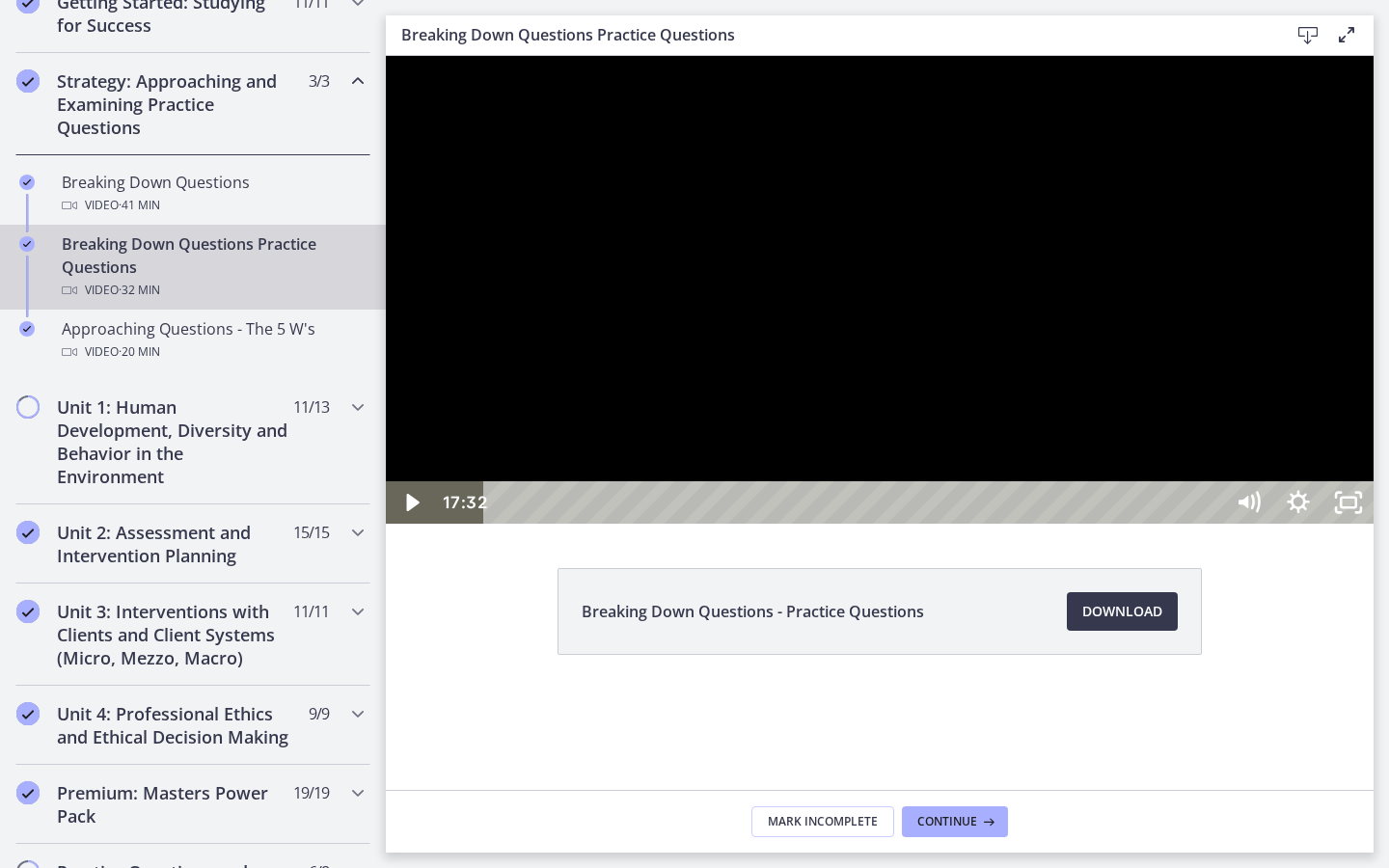 click at bounding box center (880, 289) 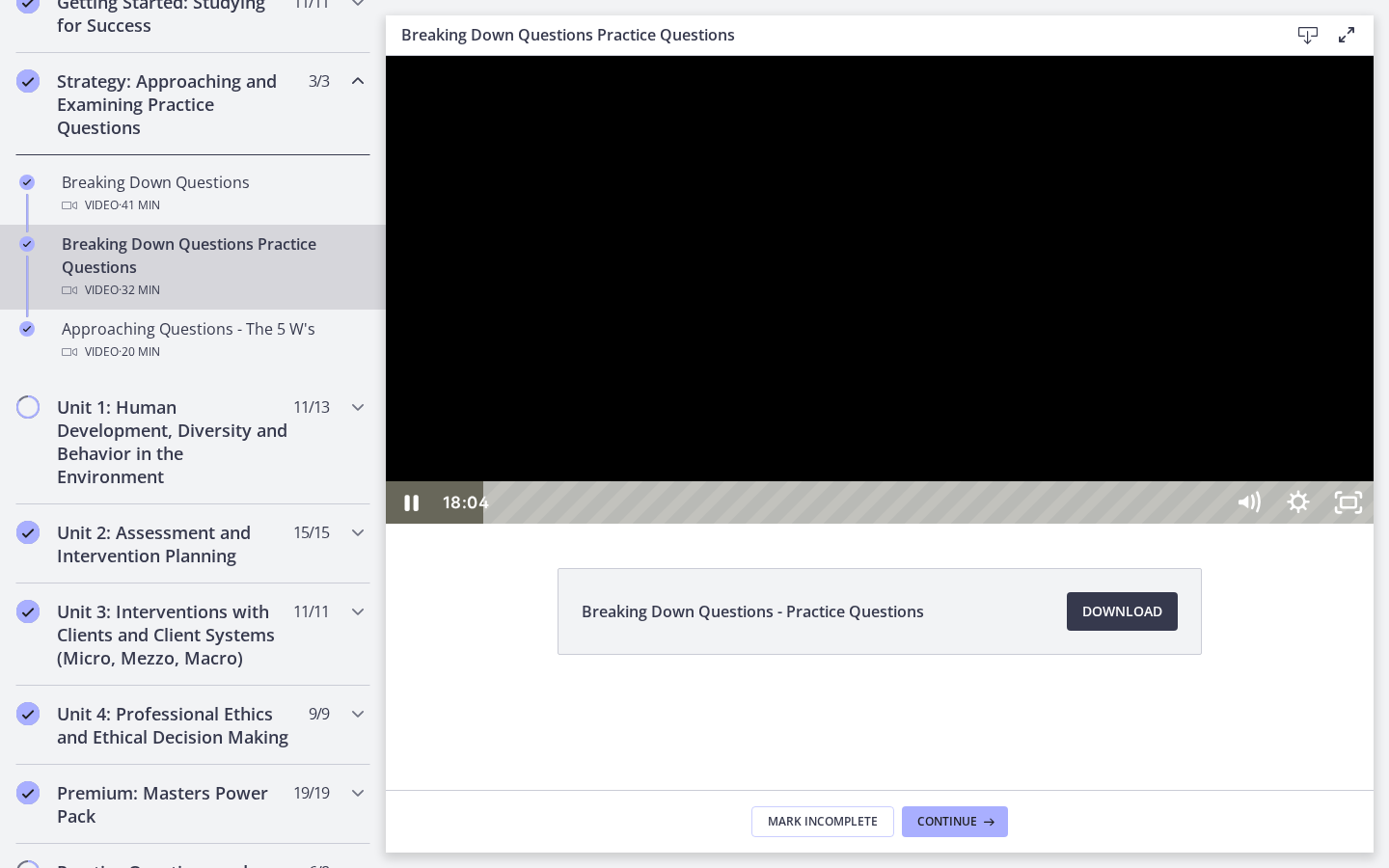 click at bounding box center (880, 289) 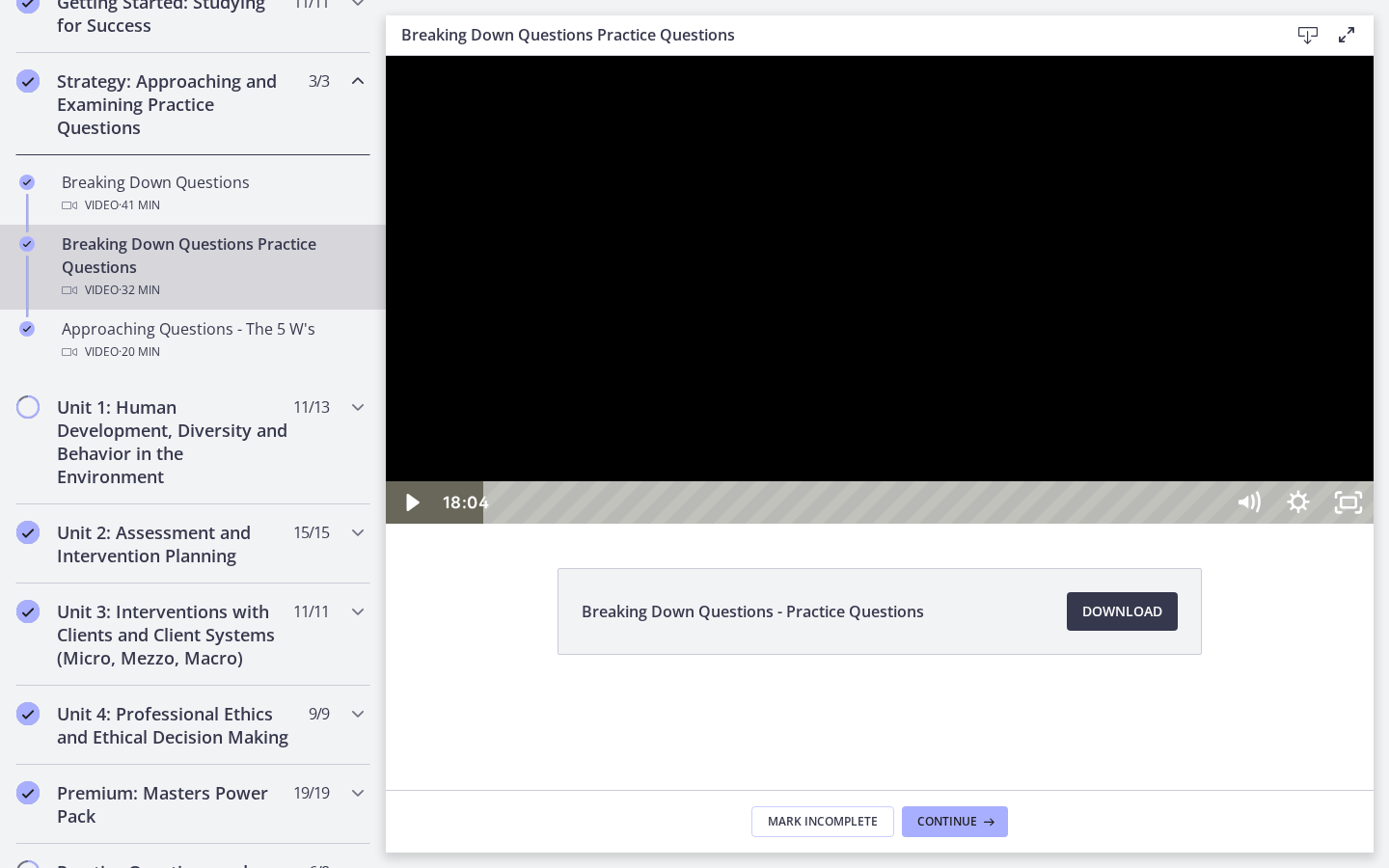 click at bounding box center [880, 289] 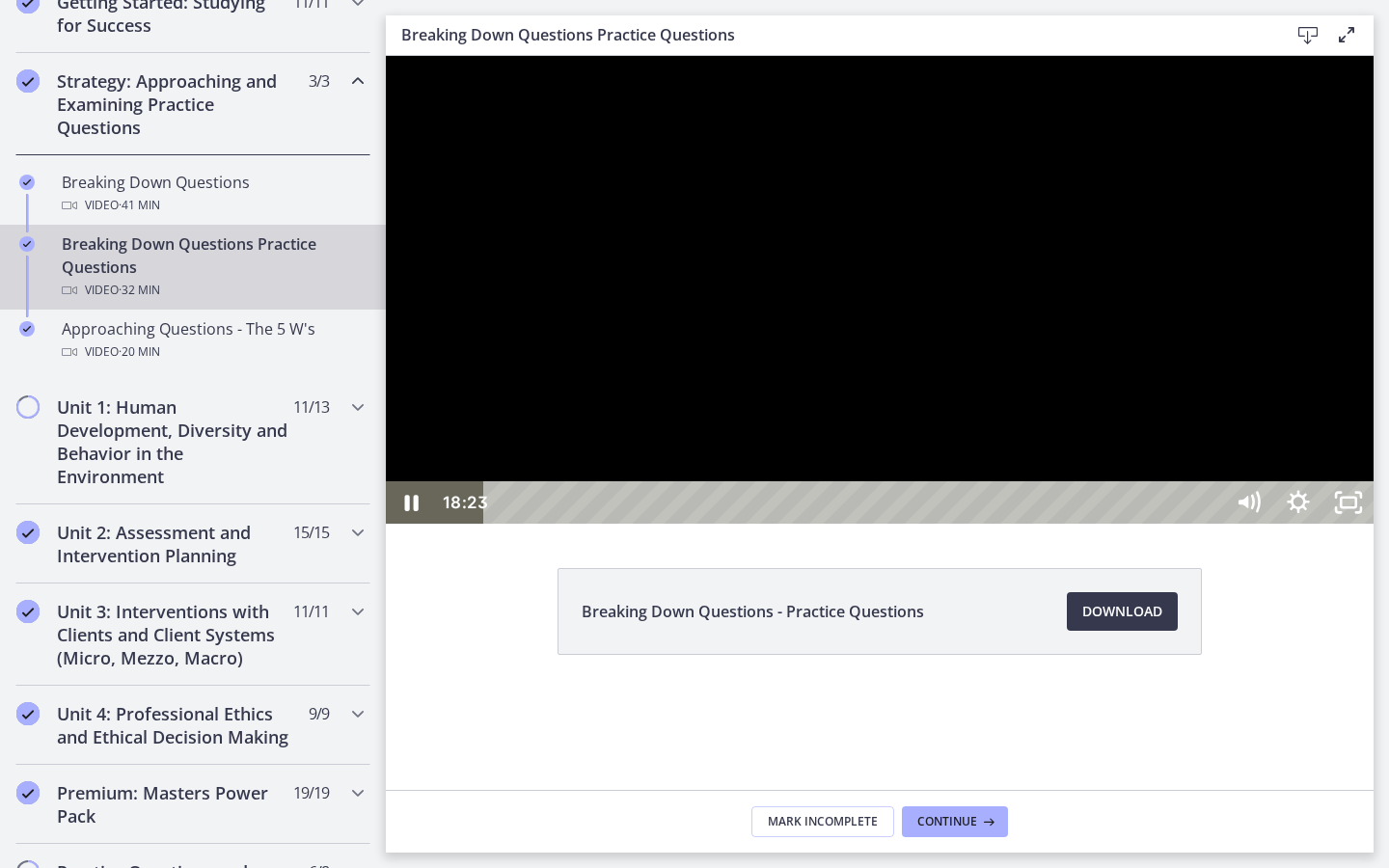 click at bounding box center (880, 289) 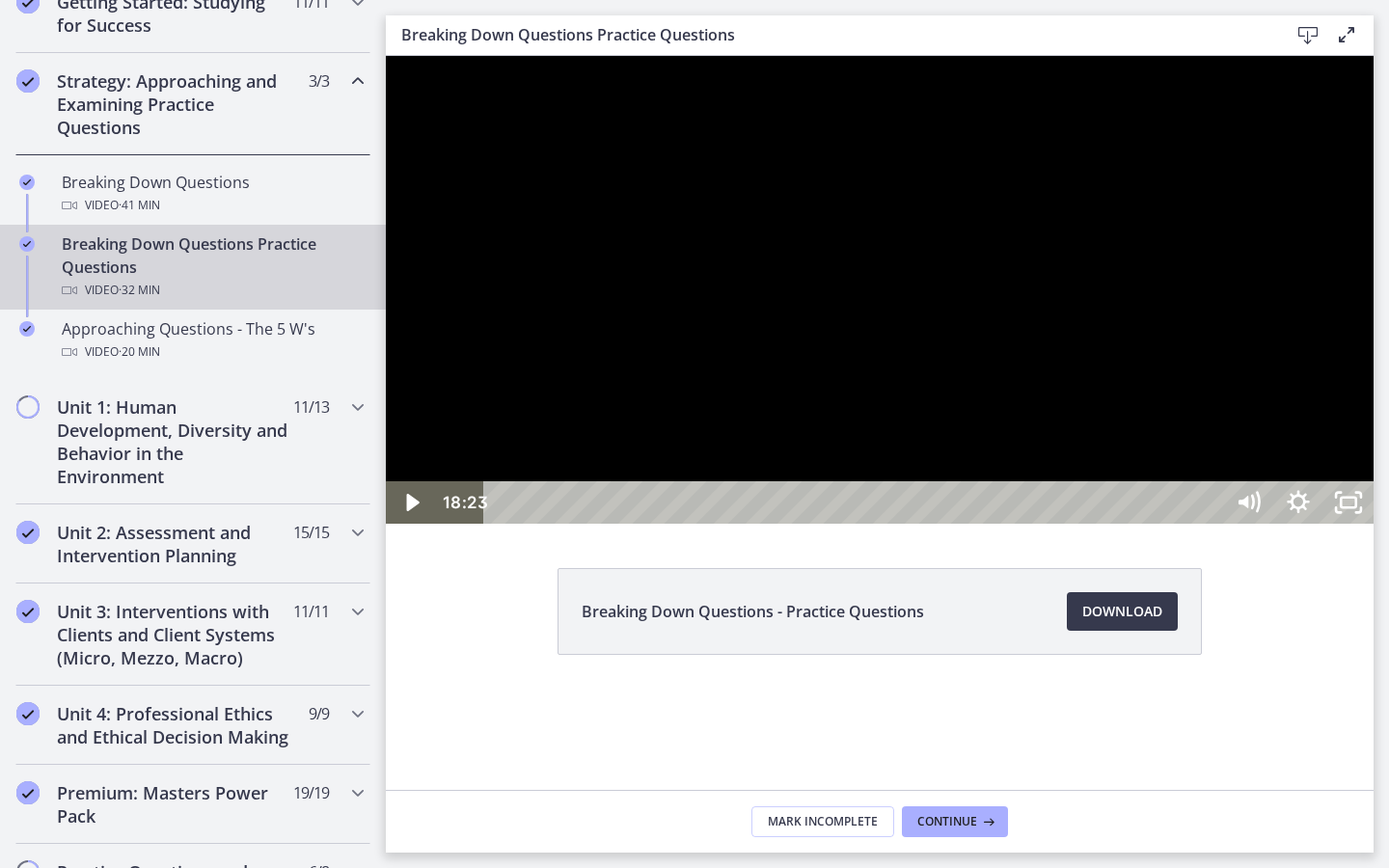 click at bounding box center (880, 289) 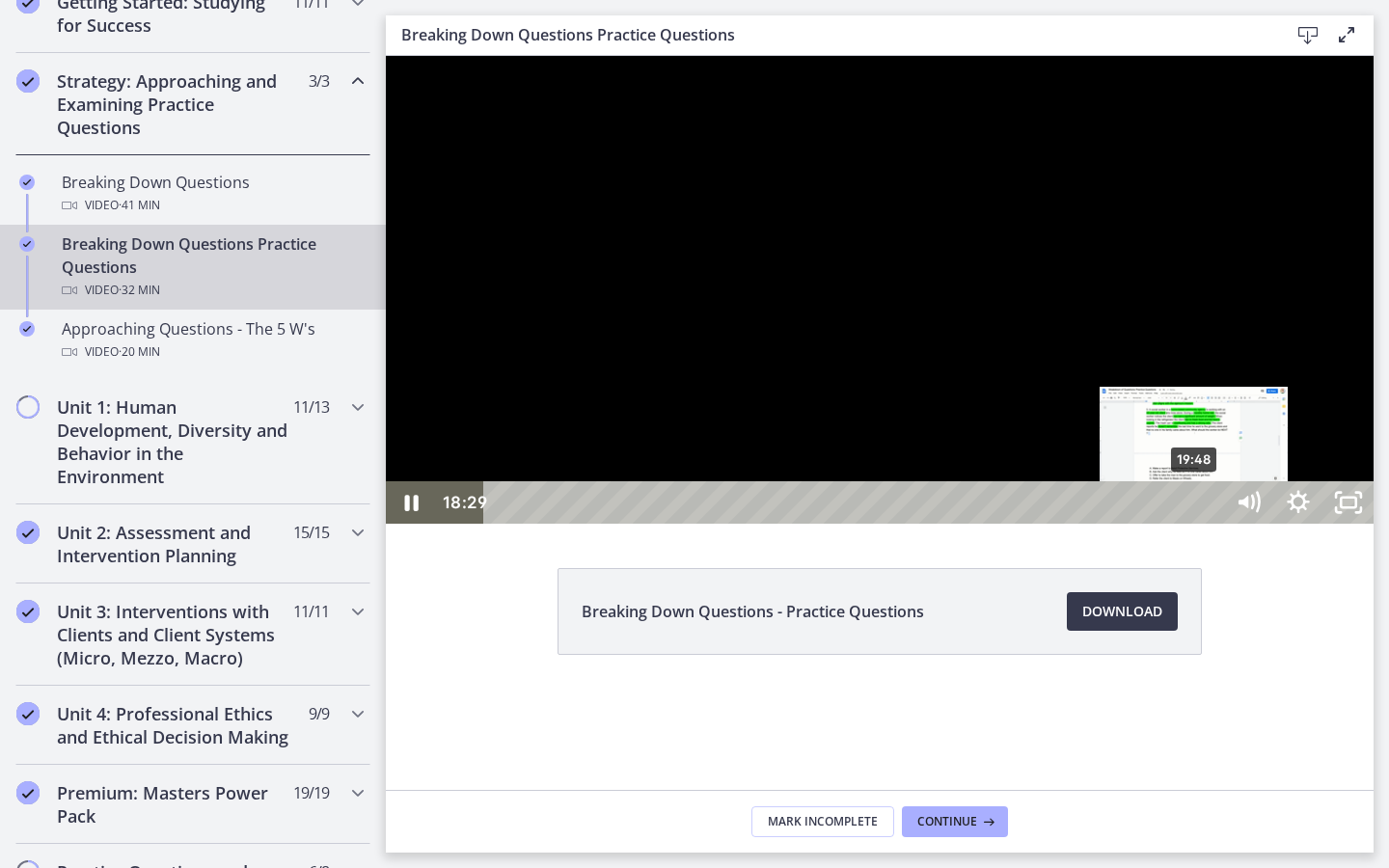 click on "19:48" at bounding box center (857, 502) 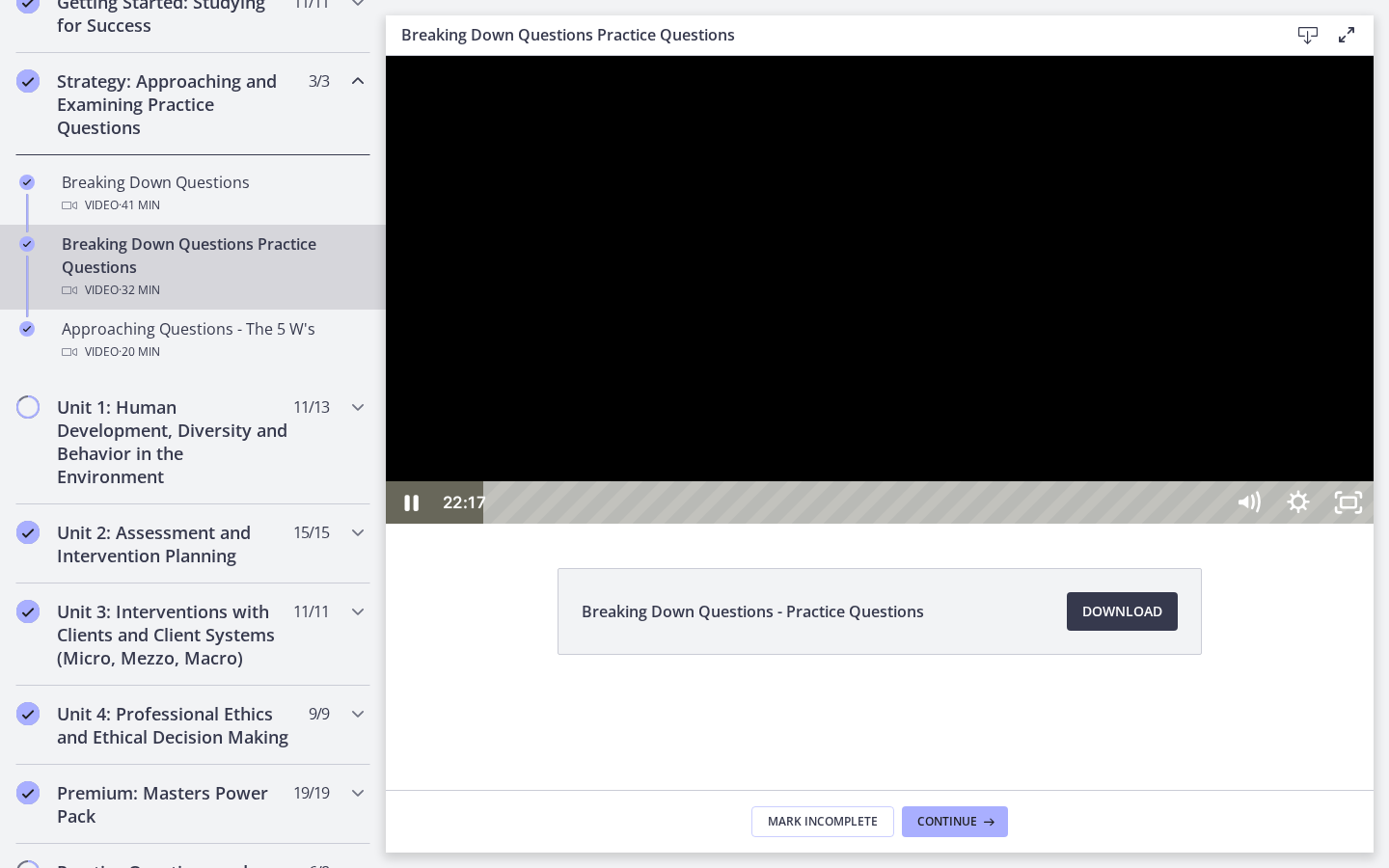 click at bounding box center (880, 289) 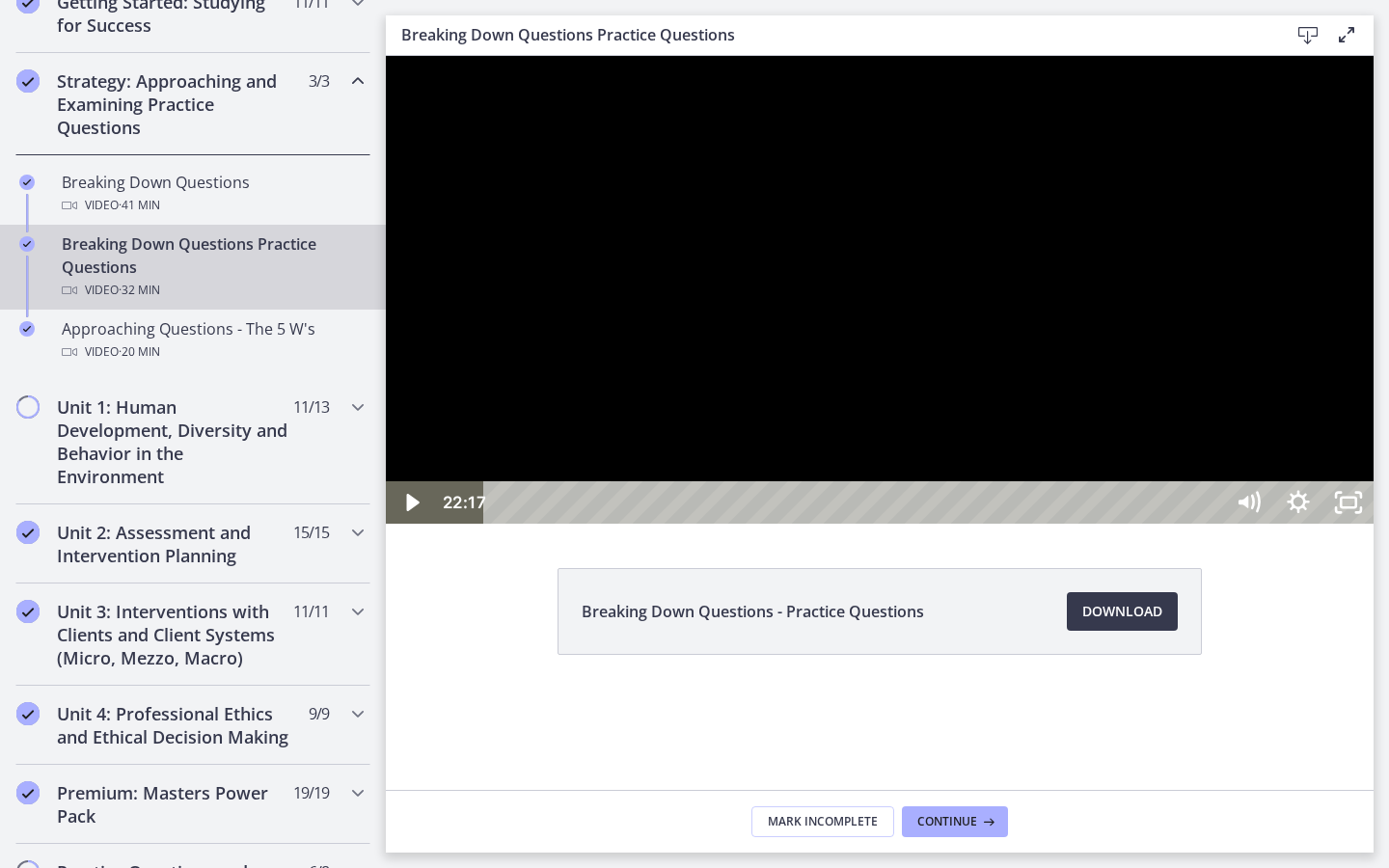 click at bounding box center (880, 289) 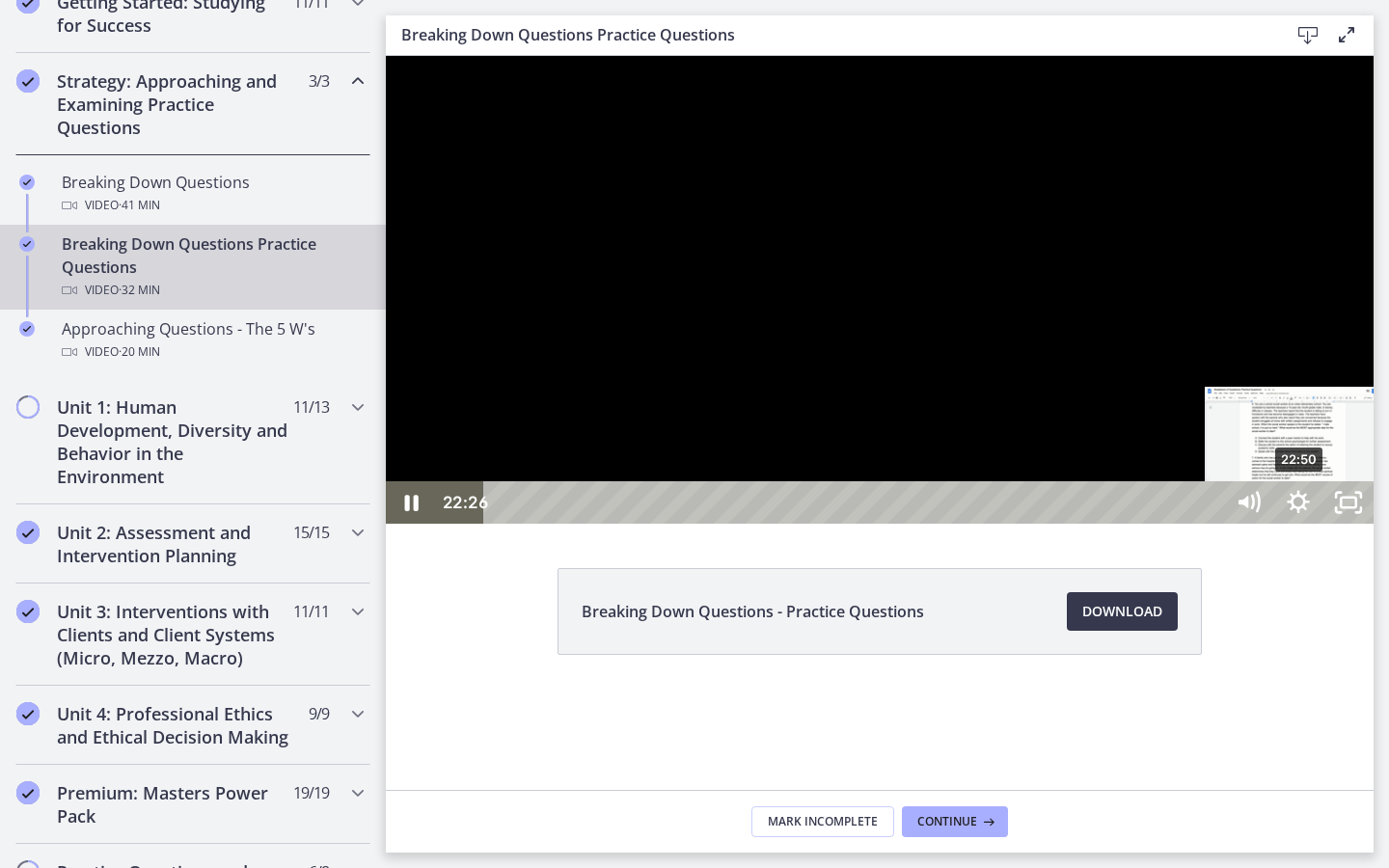 click on "22:50" at bounding box center [857, 502] 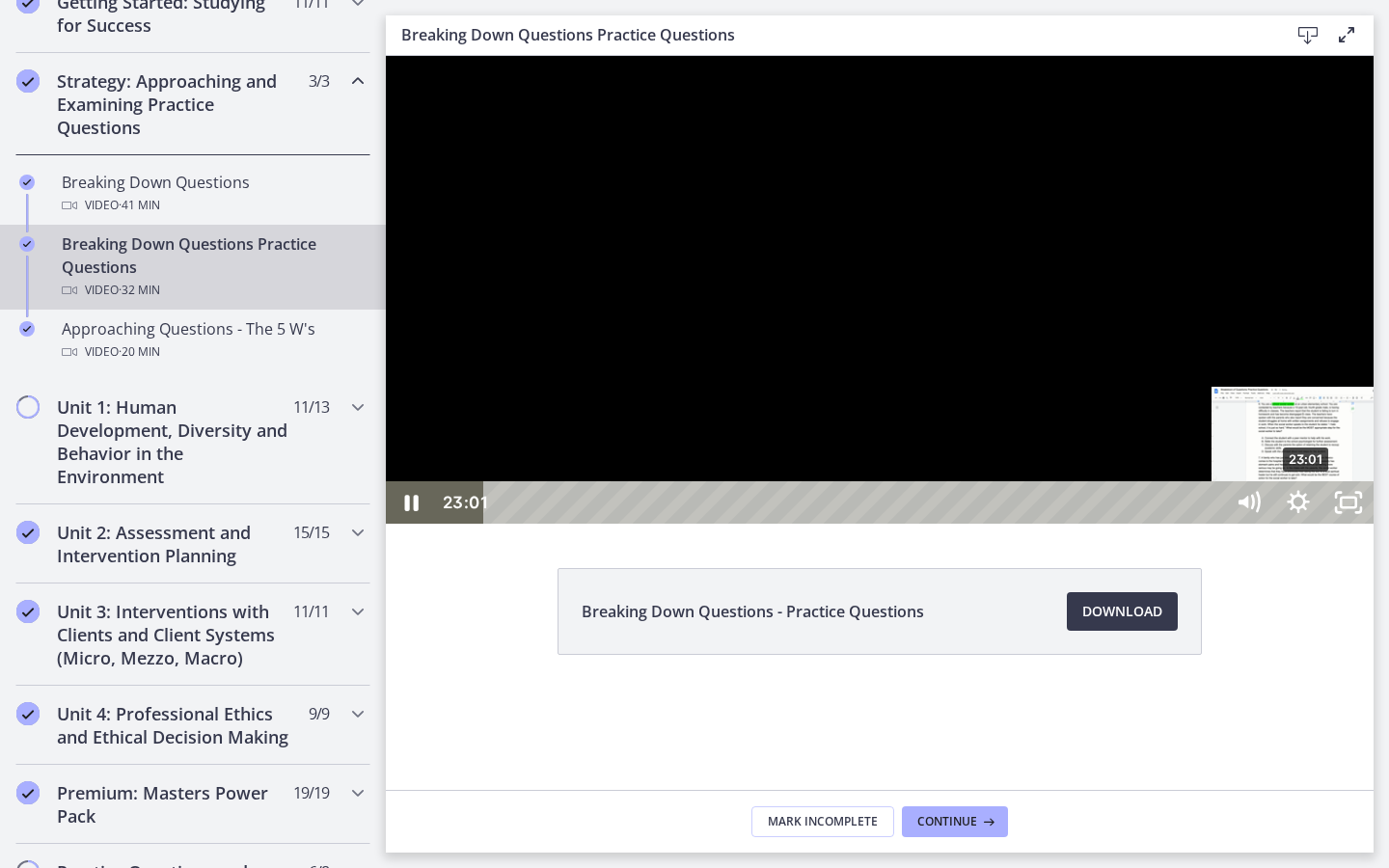 click on "23:01" at bounding box center [857, 502] 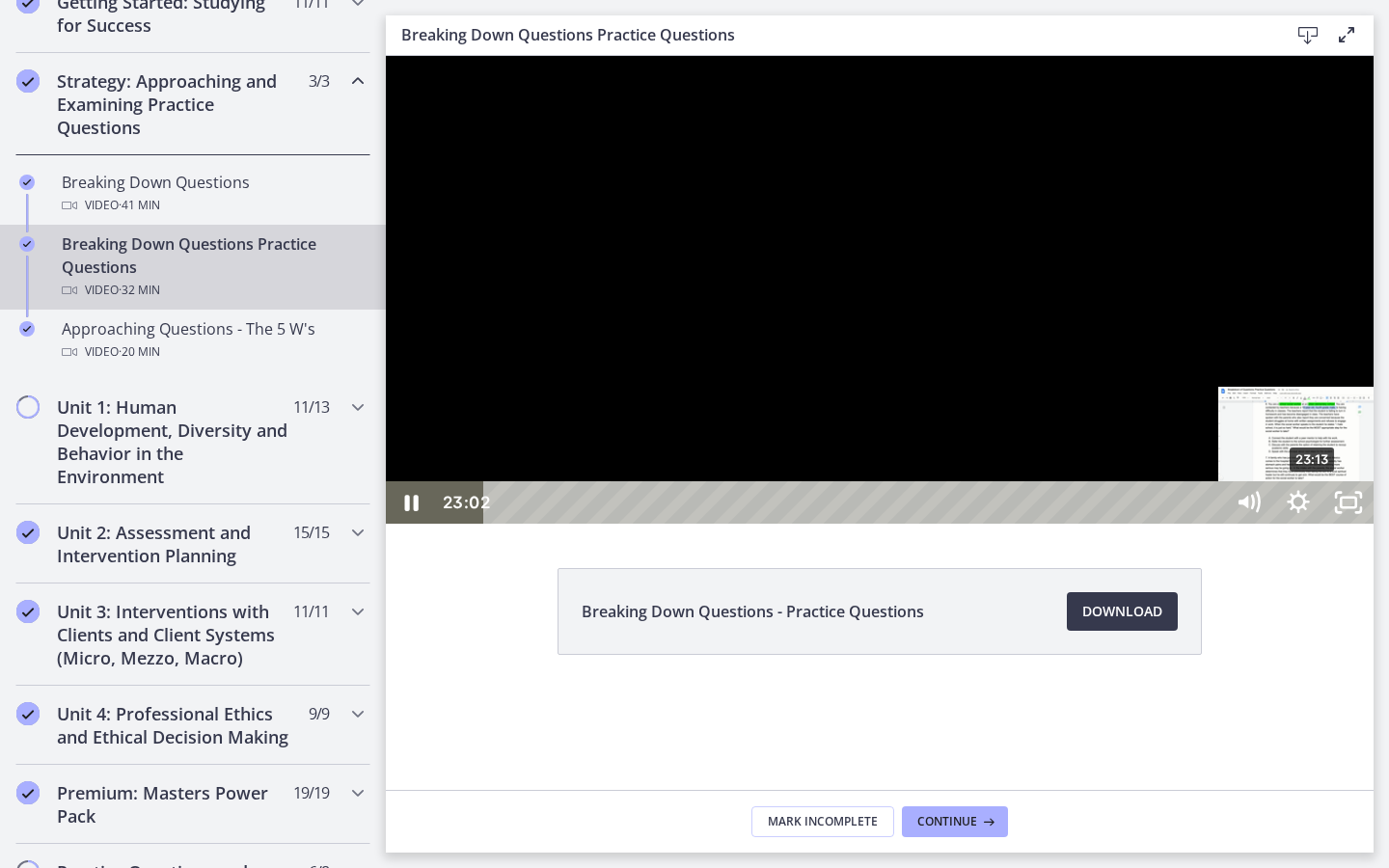 click on "23:13" at bounding box center [857, 502] 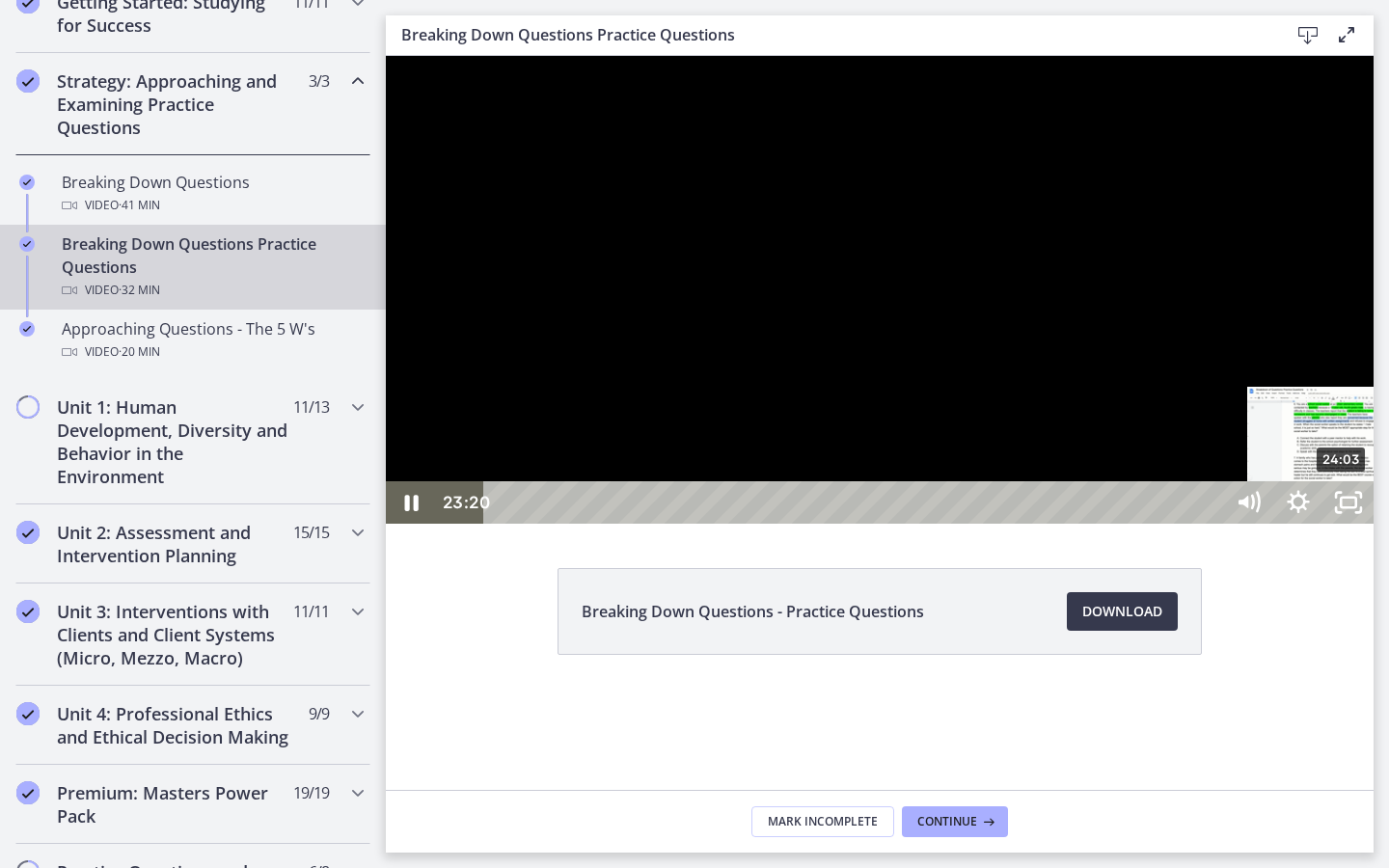 click on "24:03" at bounding box center [857, 502] 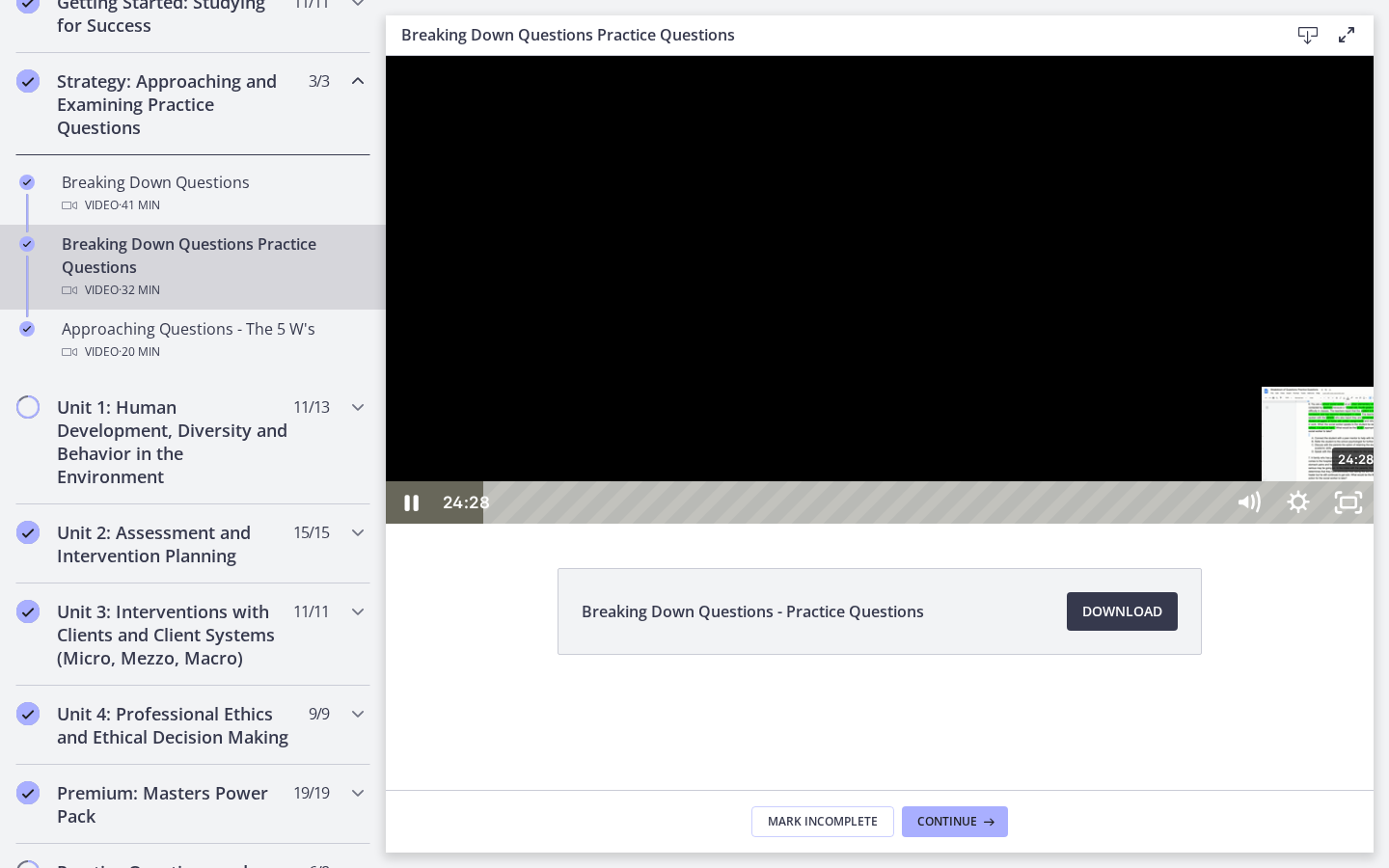 click on "24:28" at bounding box center [857, 502] 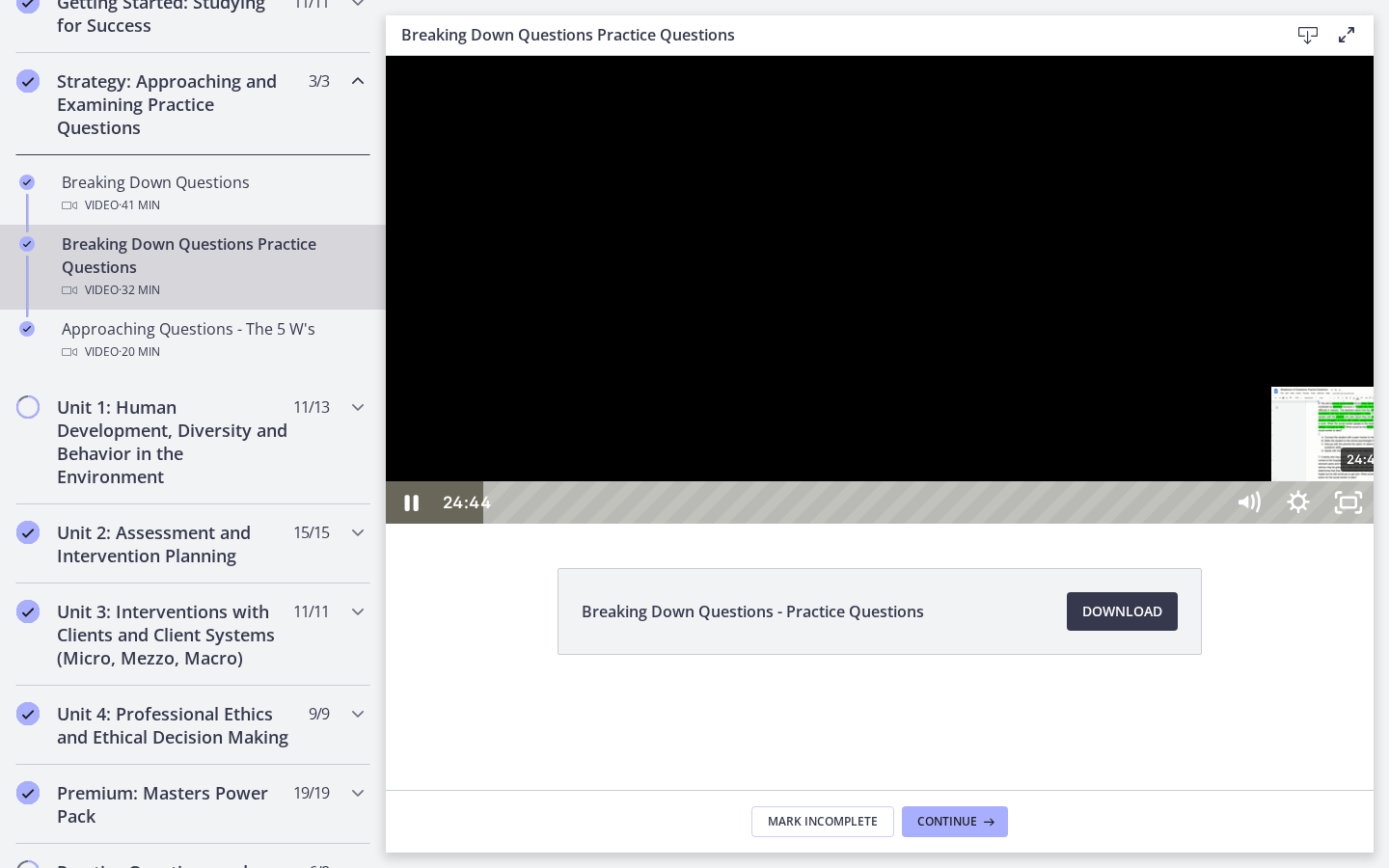 click on "24:44" at bounding box center [857, 502] 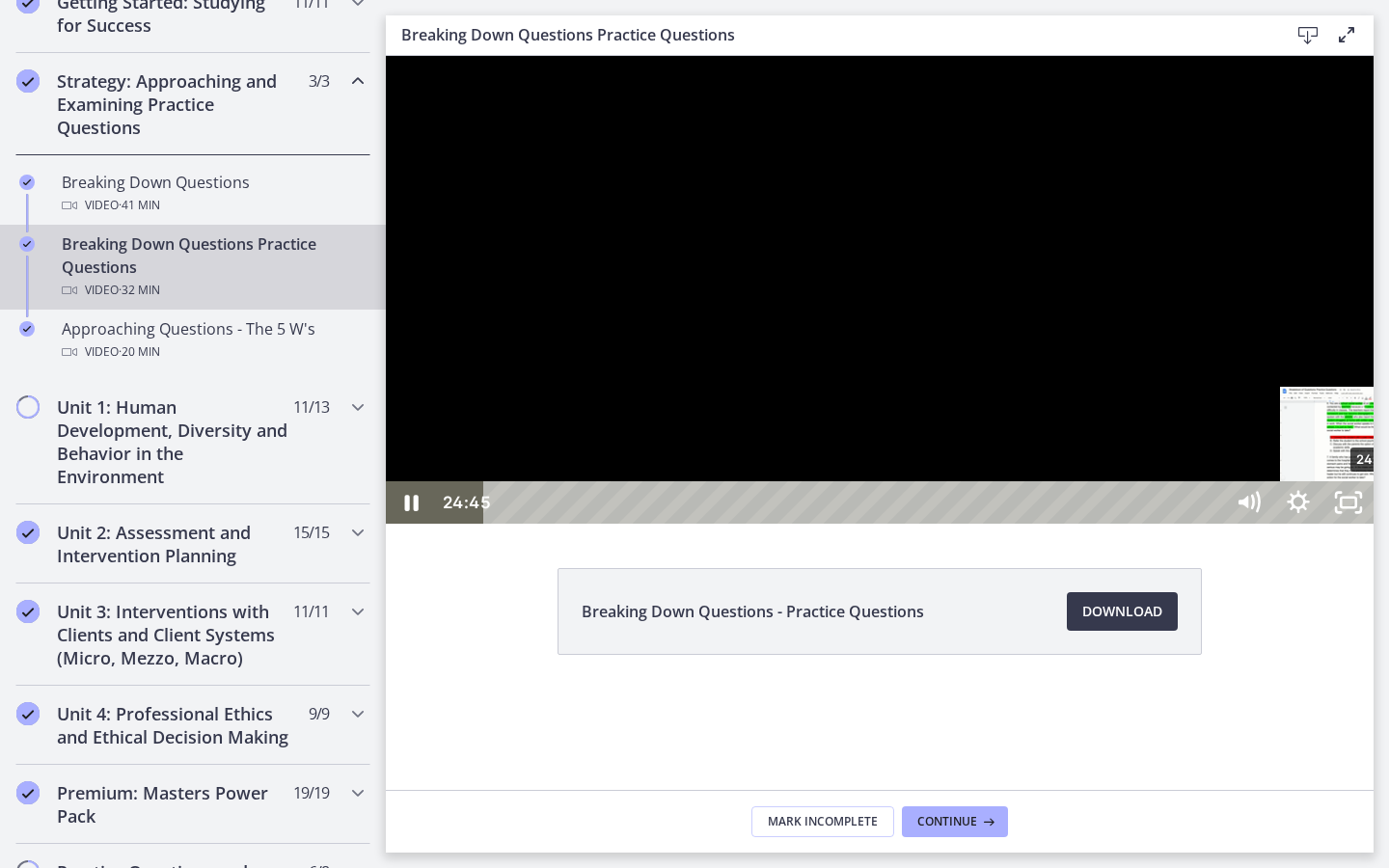 click on "24:59" at bounding box center [857, 502] 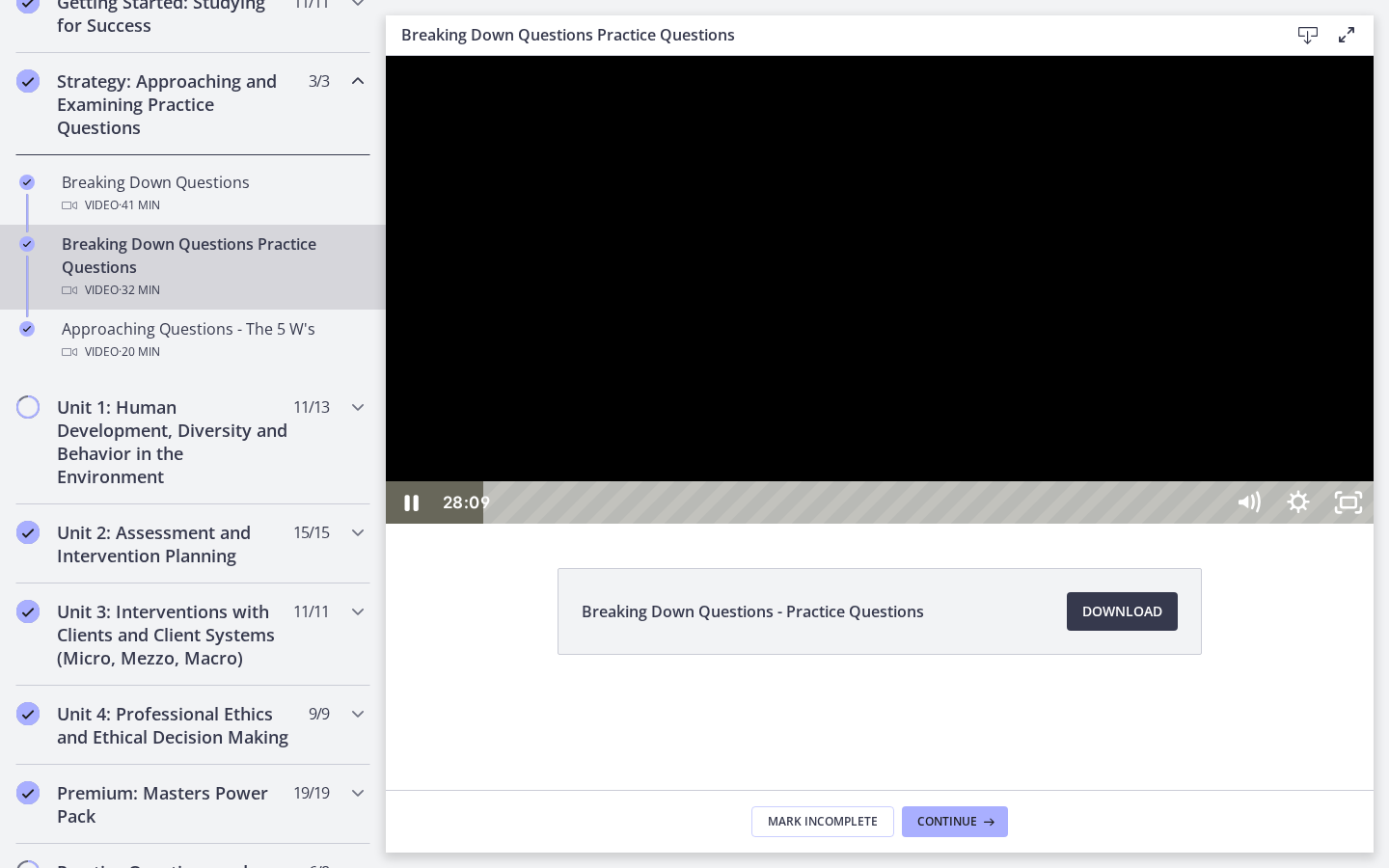 click on "28:09" at bounding box center [857, 502] 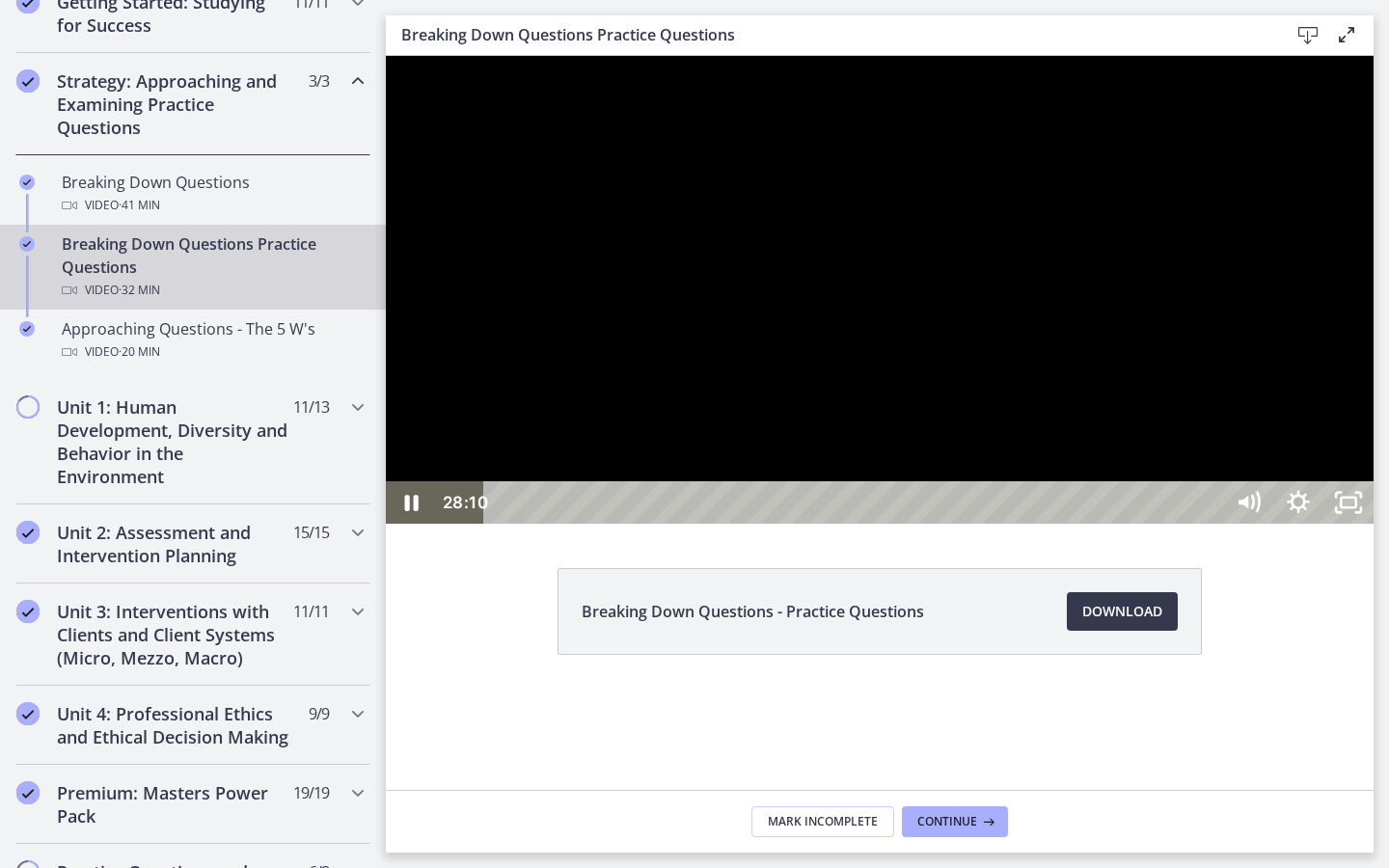 click on "28:33" at bounding box center [857, 502] 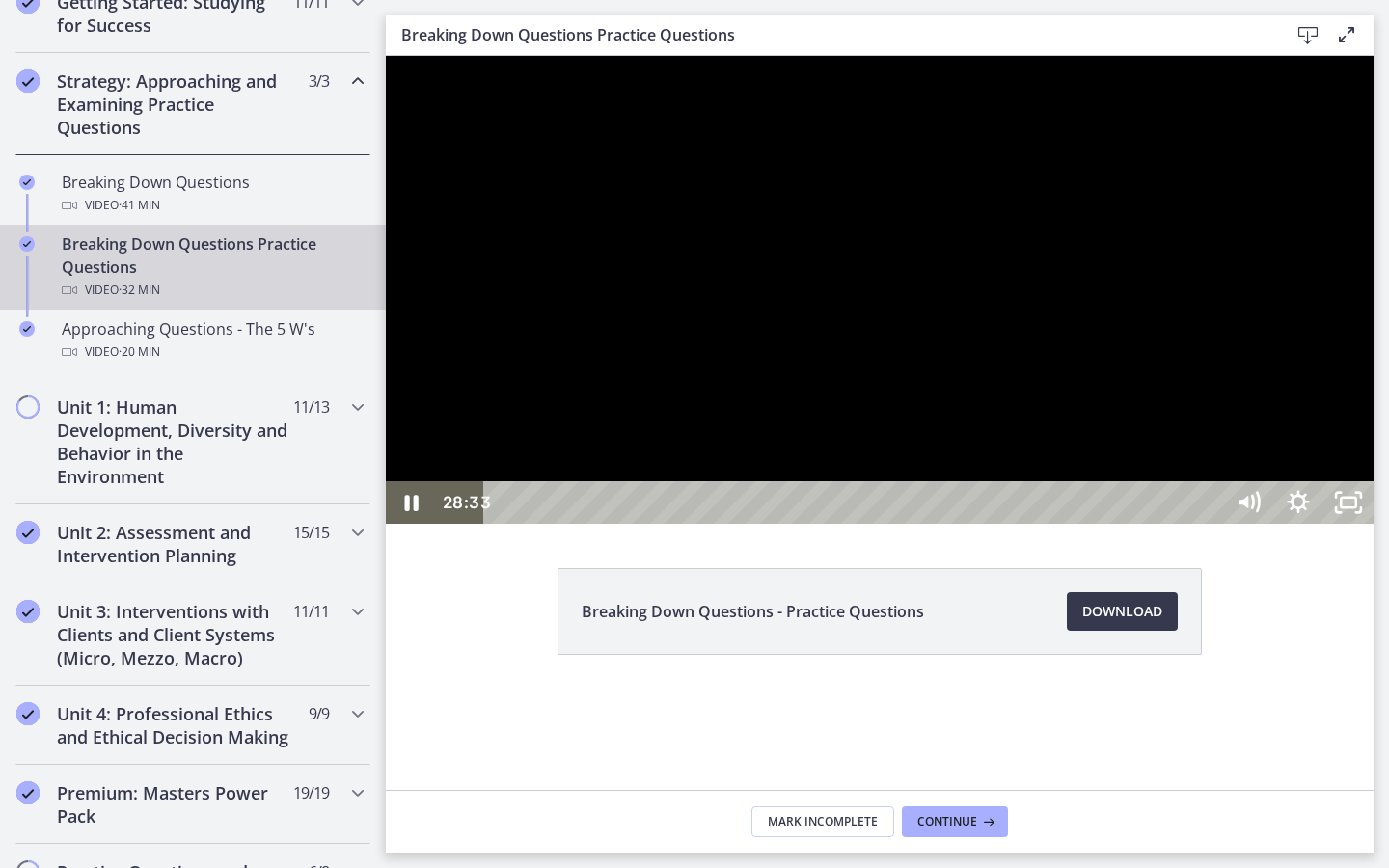 click on "29:07" at bounding box center [857, 502] 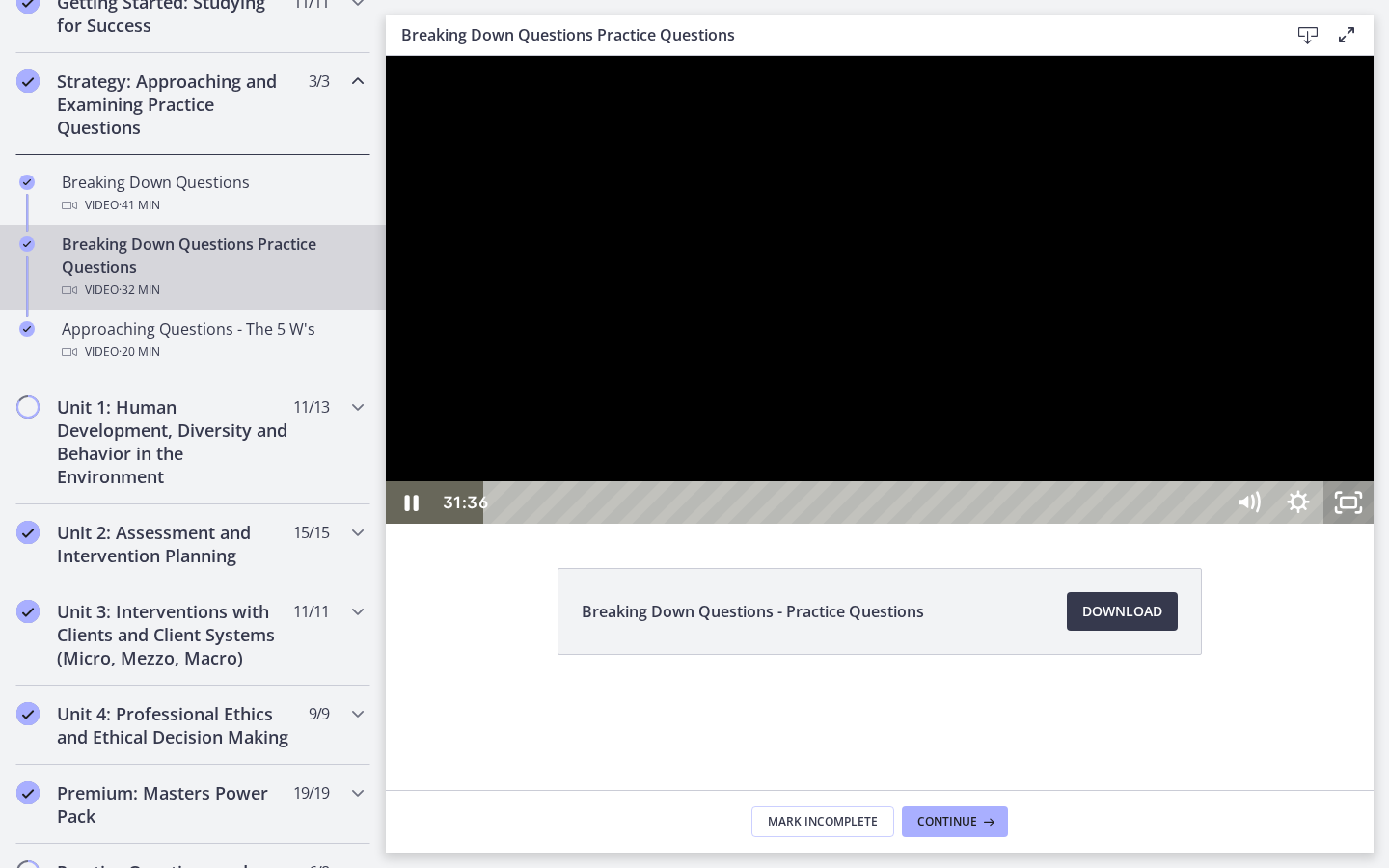 click 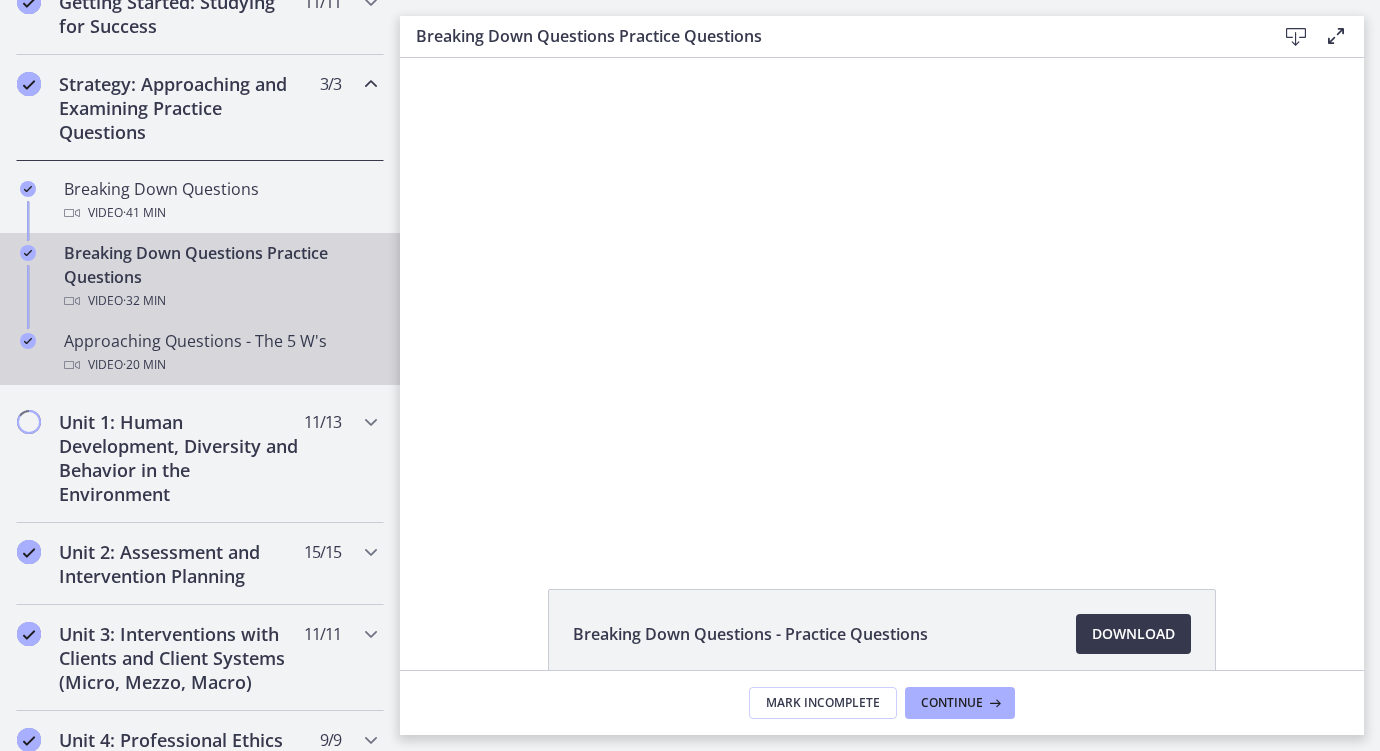 click on "Approaching Questions - The 5 W's
Video
·  20 min" at bounding box center [220, 353] 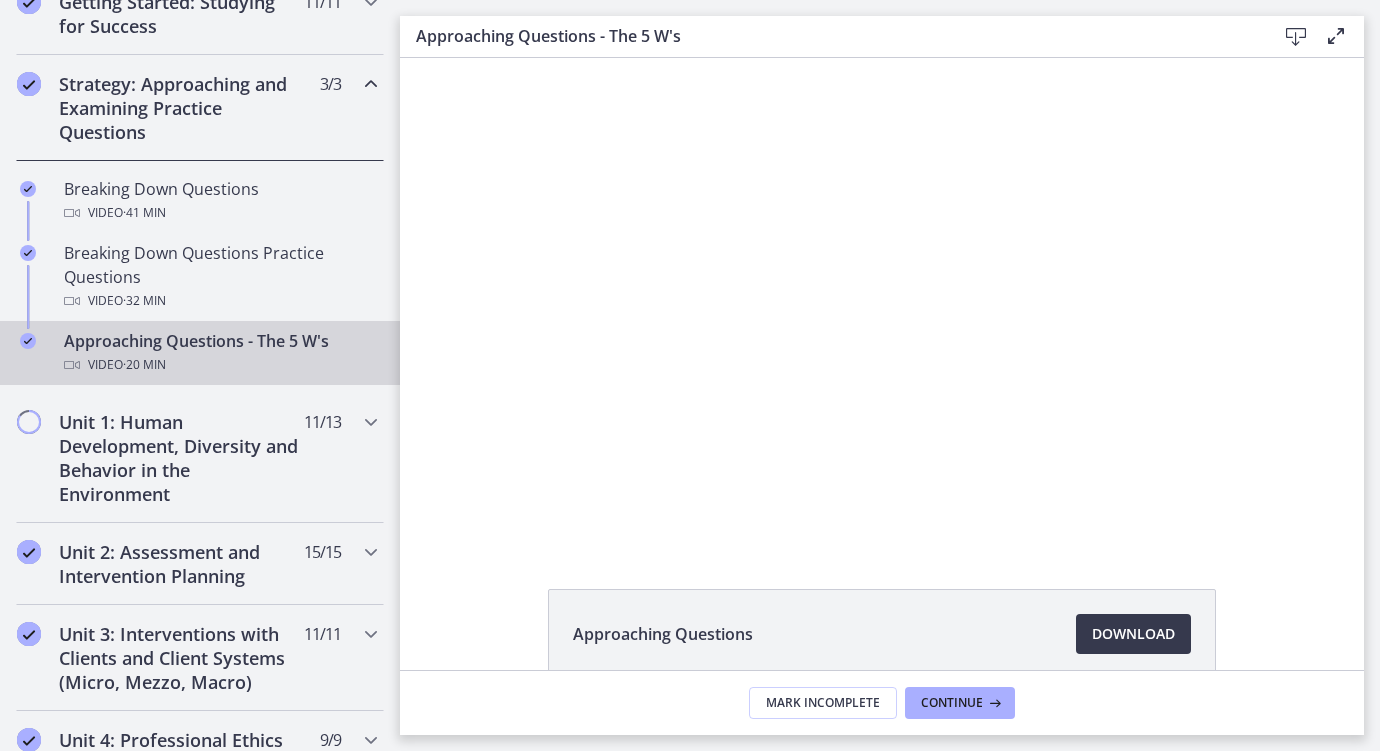 scroll, scrollTop: 0, scrollLeft: 0, axis: both 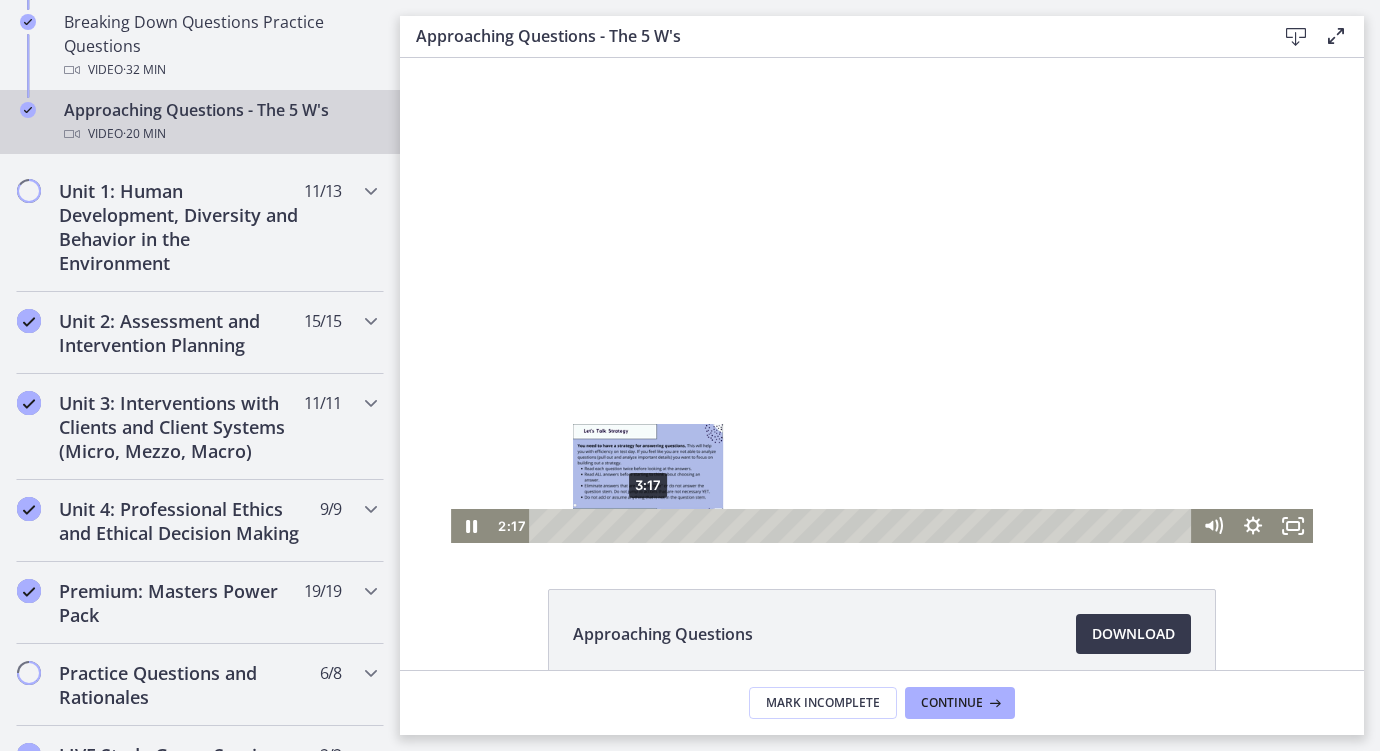 click on "3:17" at bounding box center (863, 526) 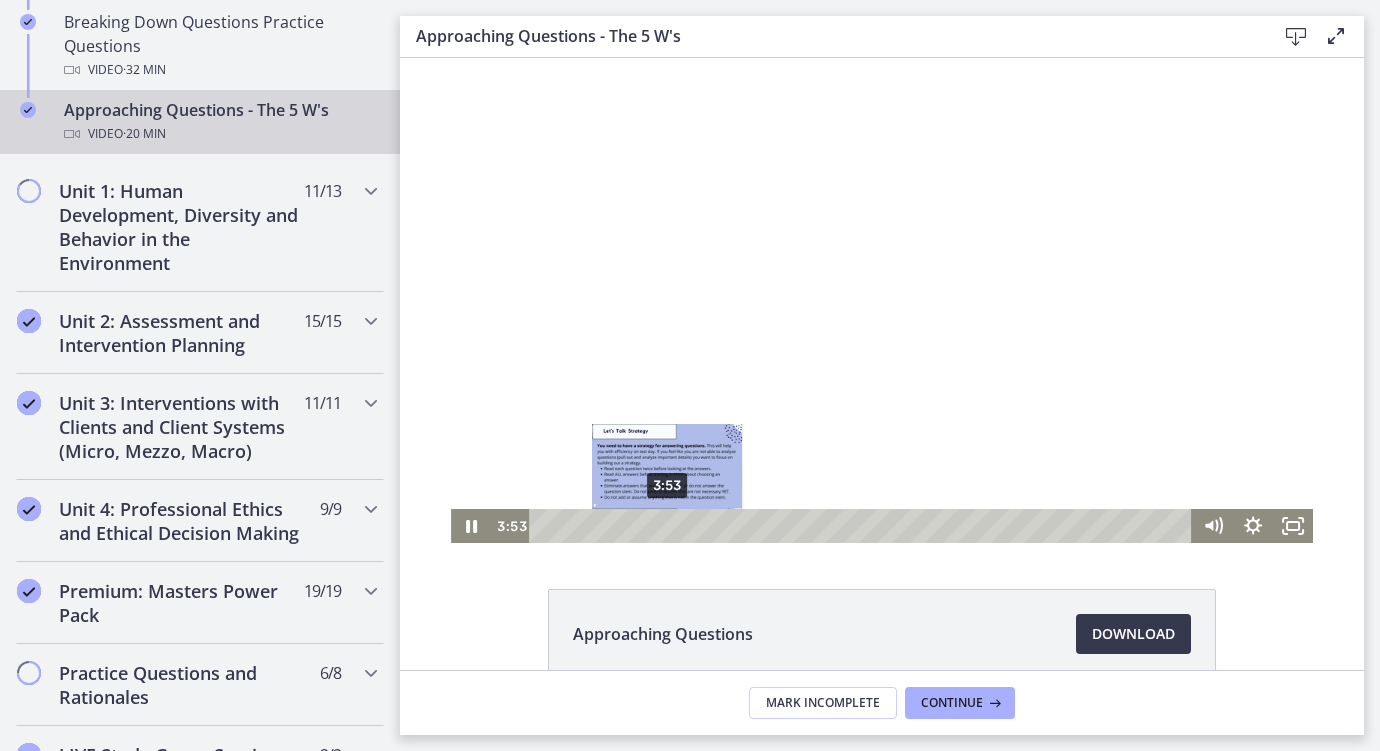 click on "3:53" at bounding box center (863, 526) 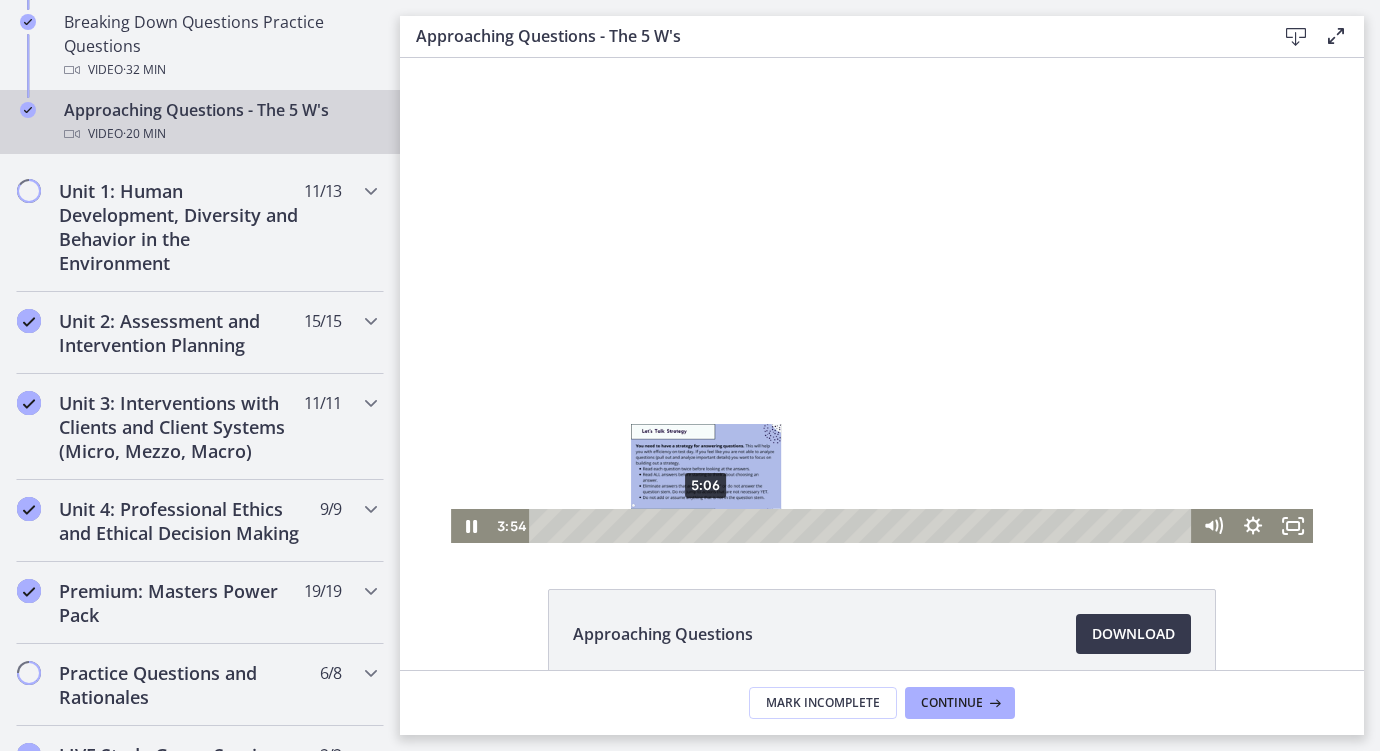 click on "5:06" at bounding box center [863, 526] 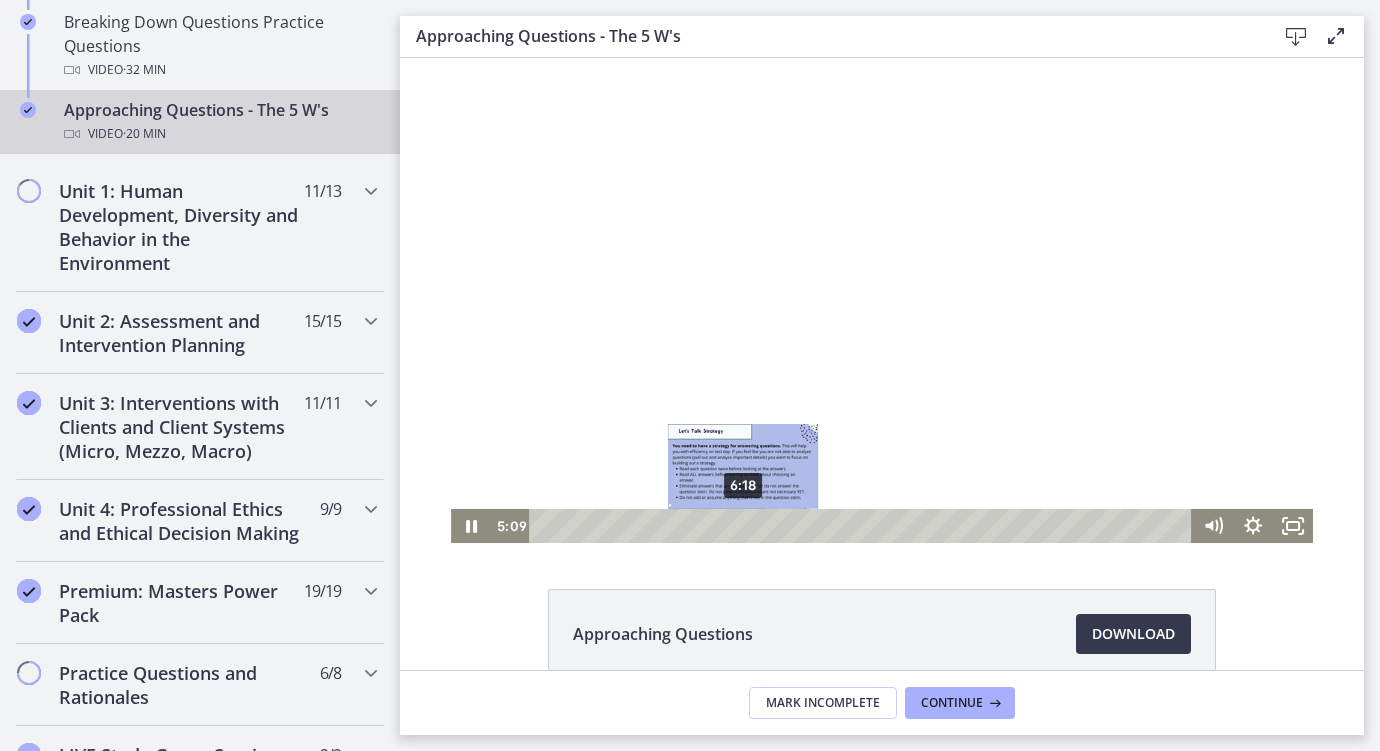 click on "6:18" at bounding box center (863, 526) 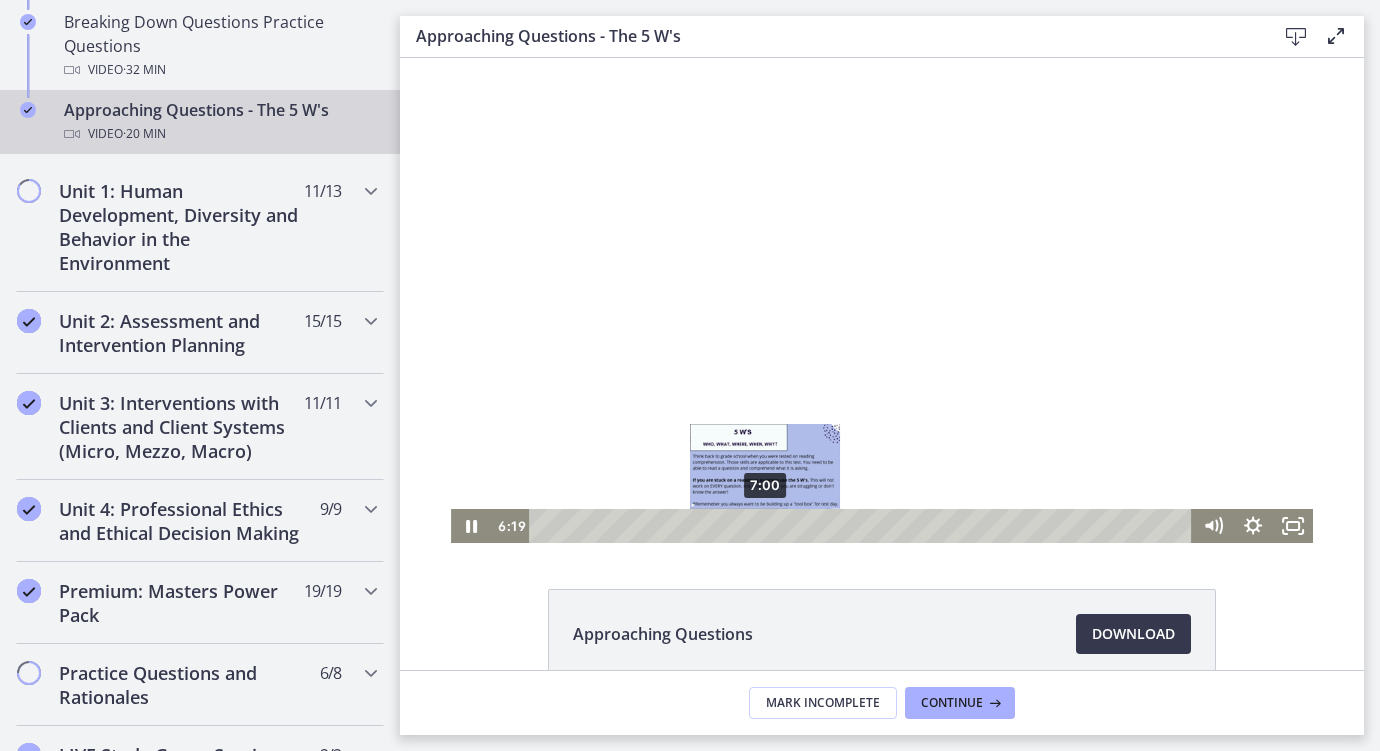 click on "7:00" at bounding box center [863, 526] 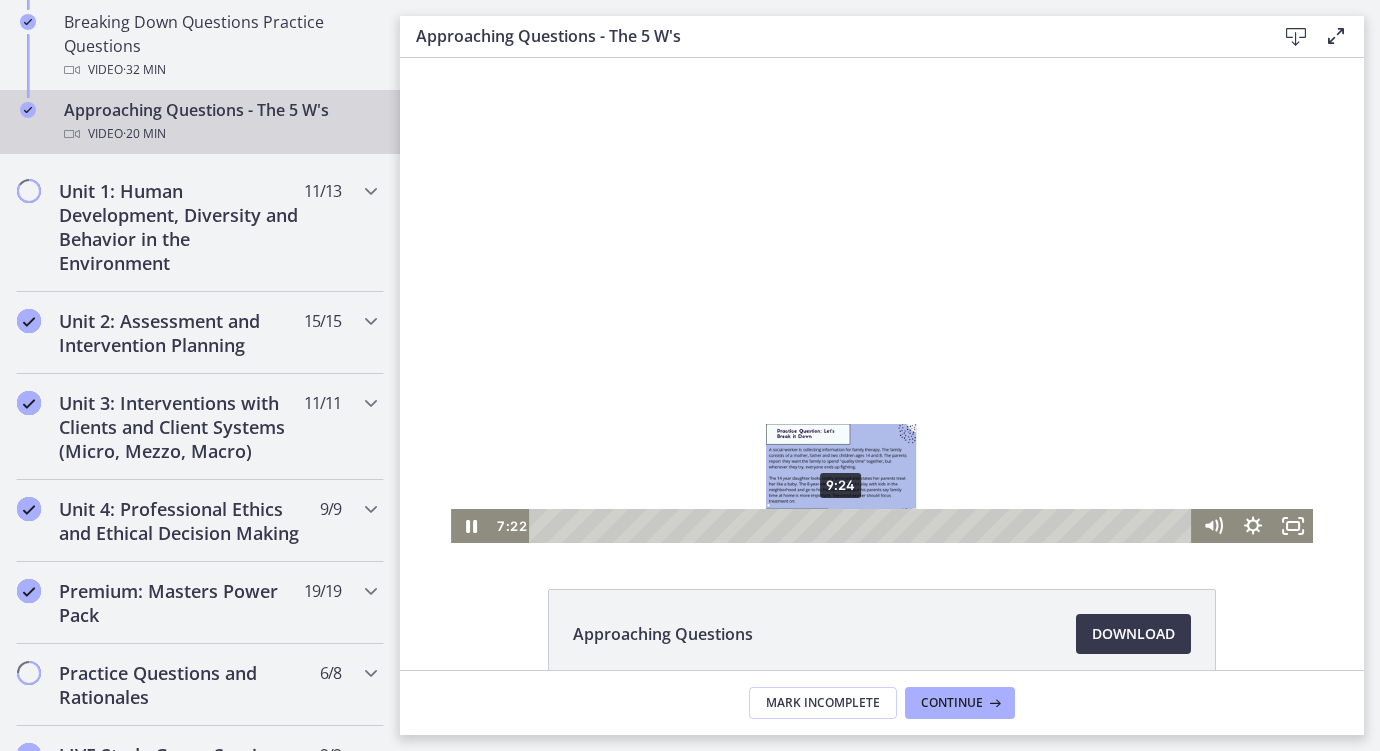 click on "9:24" at bounding box center [863, 526] 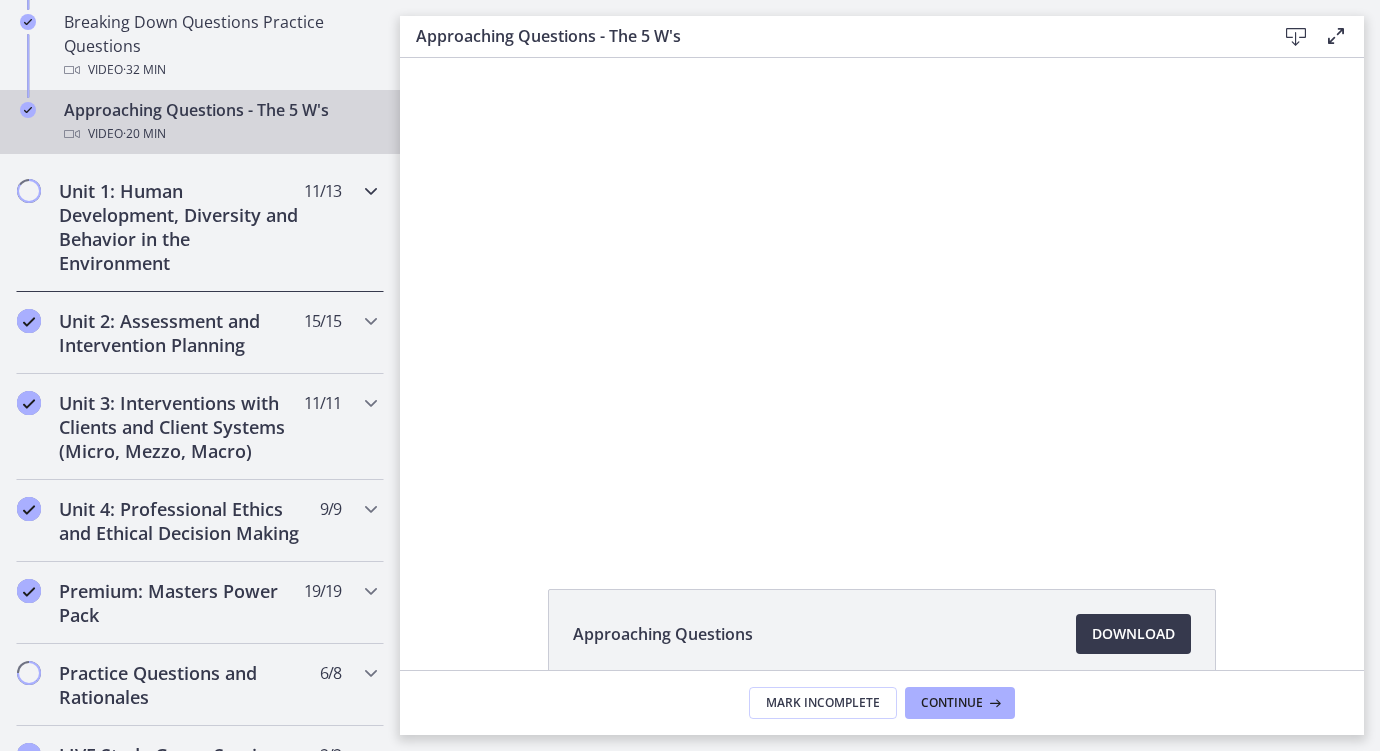 click on "Unit 1: Human Development, Diversity and Behavior in the Environment" at bounding box center (181, 227) 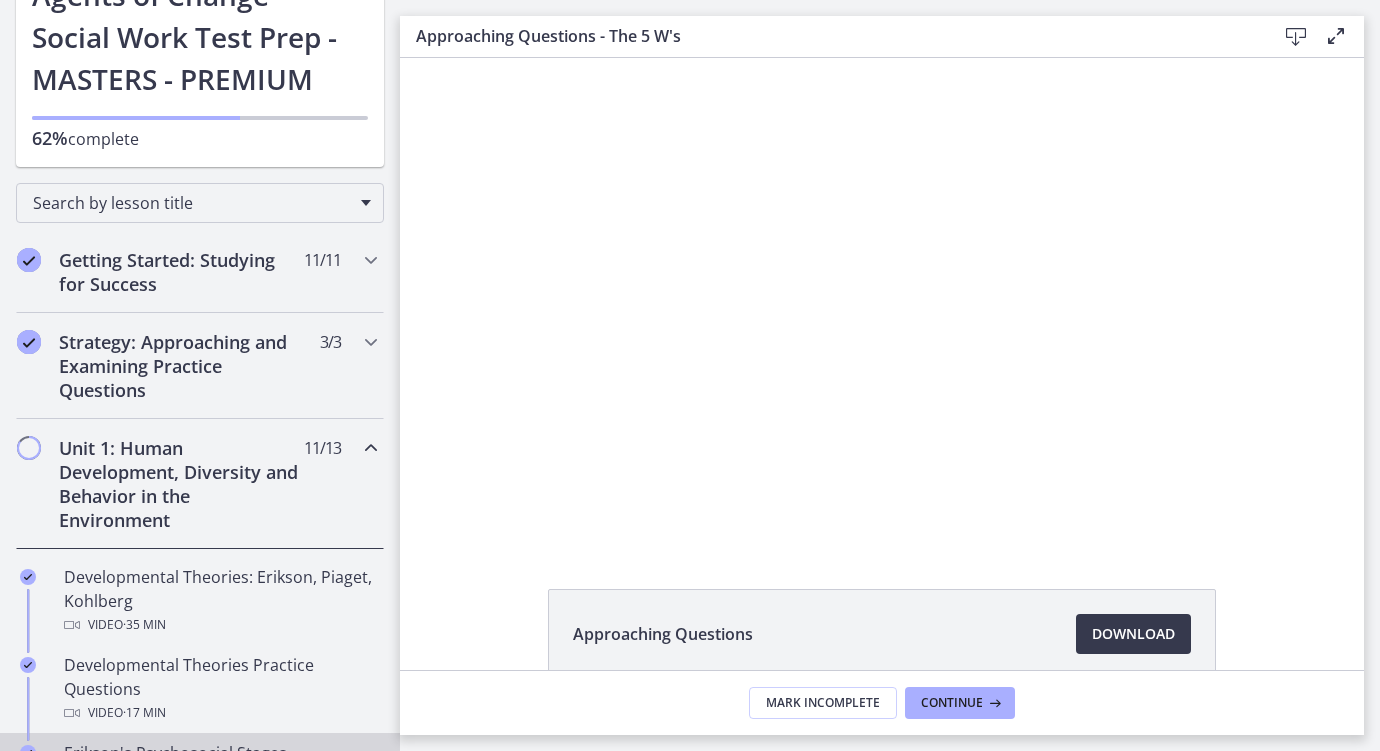 scroll, scrollTop: 173, scrollLeft: 0, axis: vertical 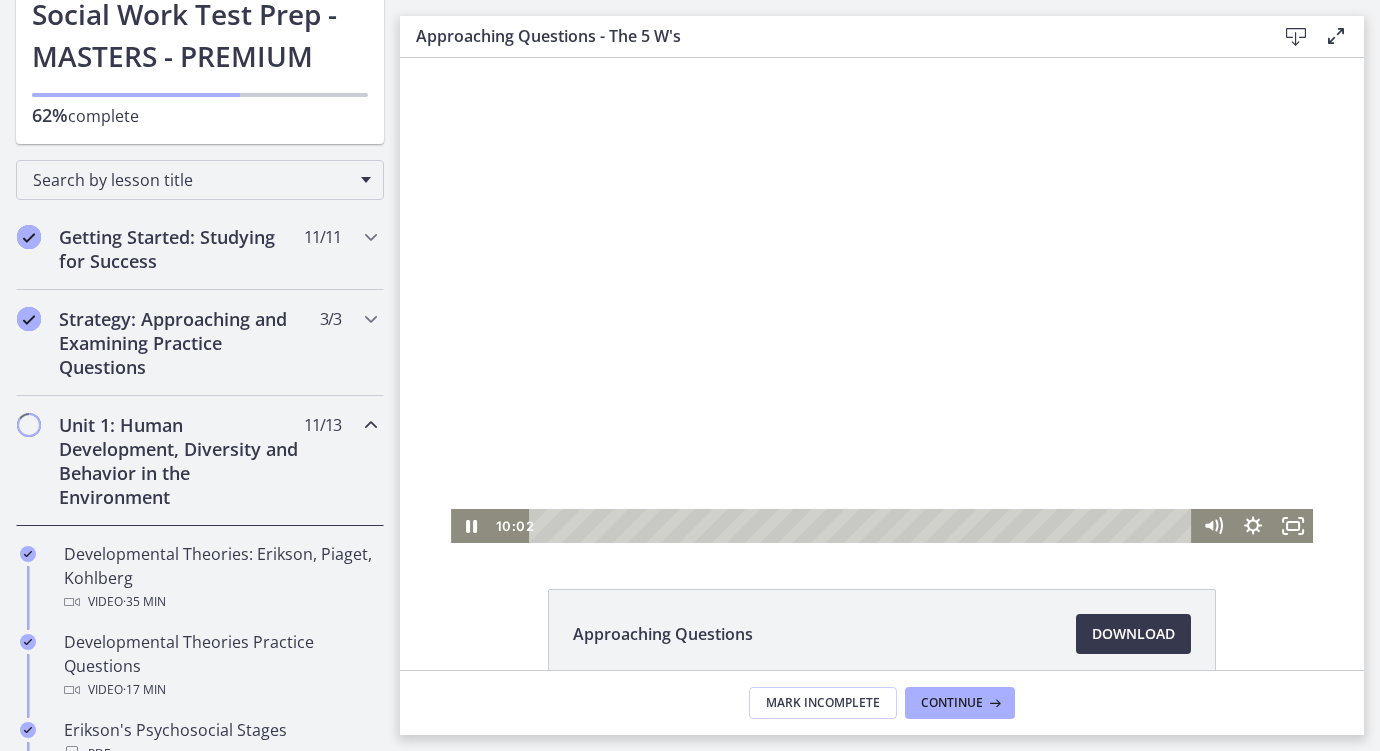 click at bounding box center (882, 300) 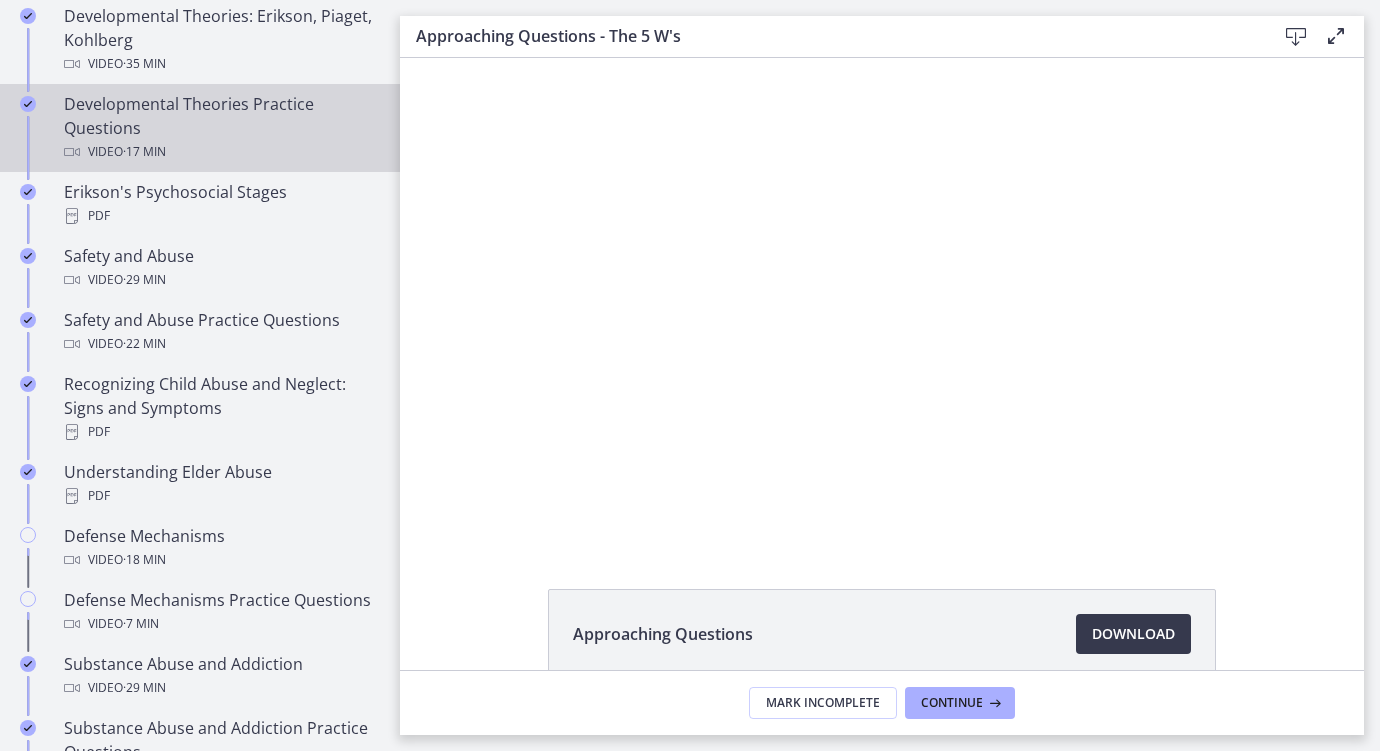 scroll, scrollTop: 710, scrollLeft: 0, axis: vertical 